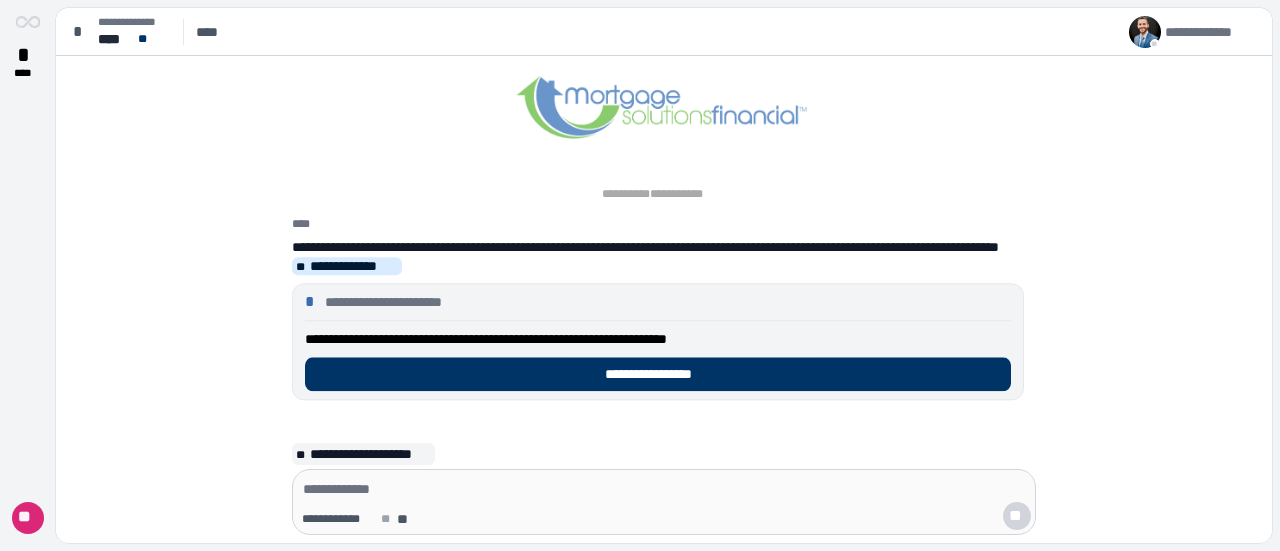 scroll, scrollTop: 0, scrollLeft: 0, axis: both 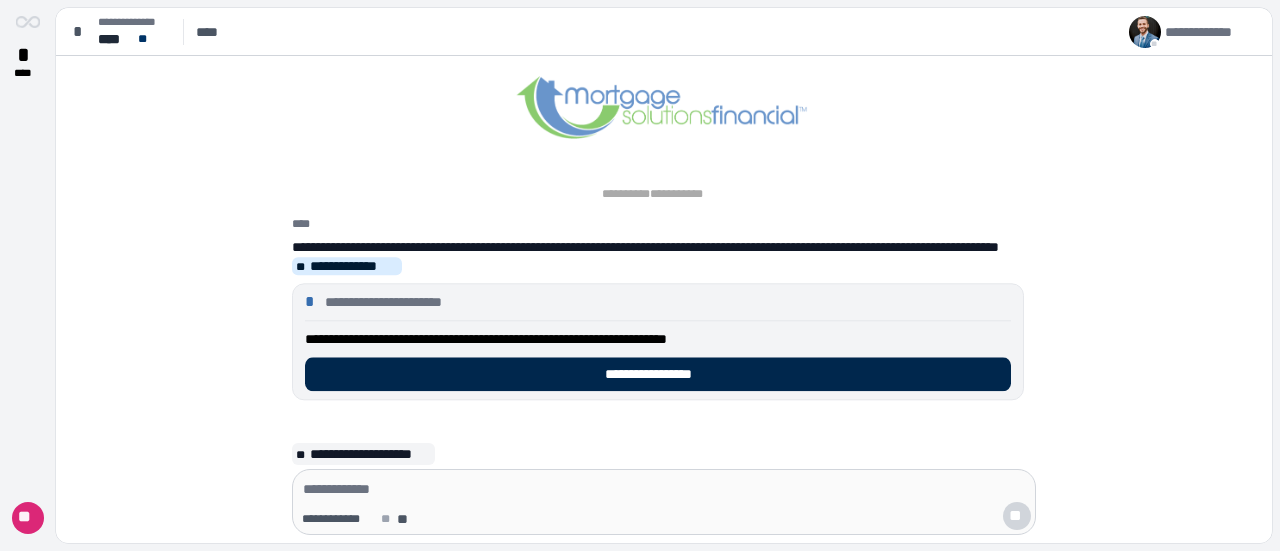 click on "**********" at bounding box center [658, 374] 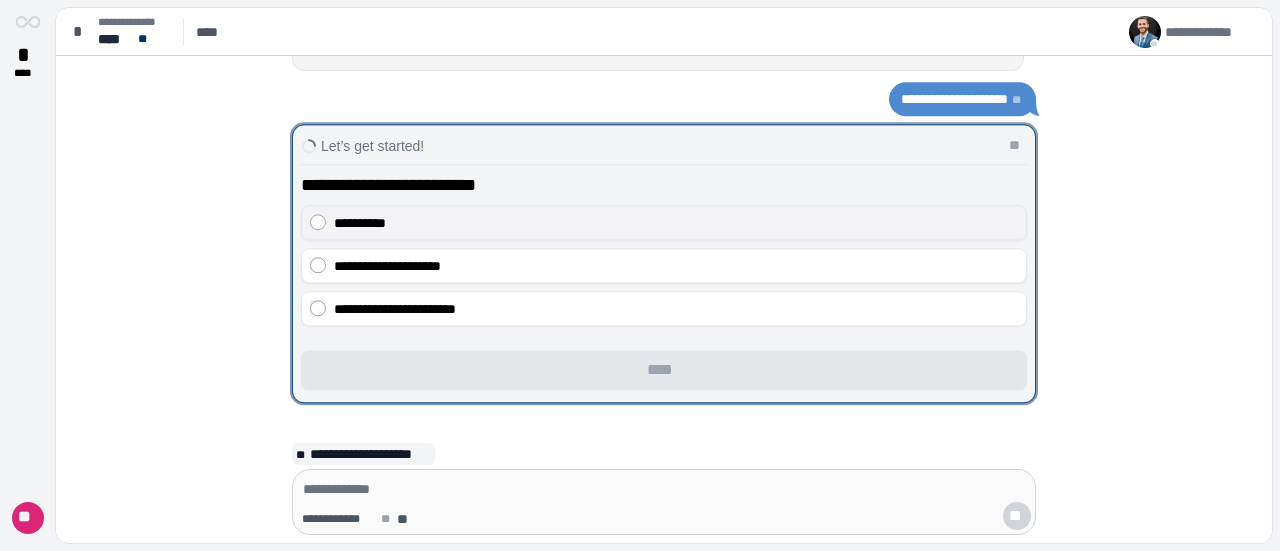 click on "**********" at bounding box center (360, 223) 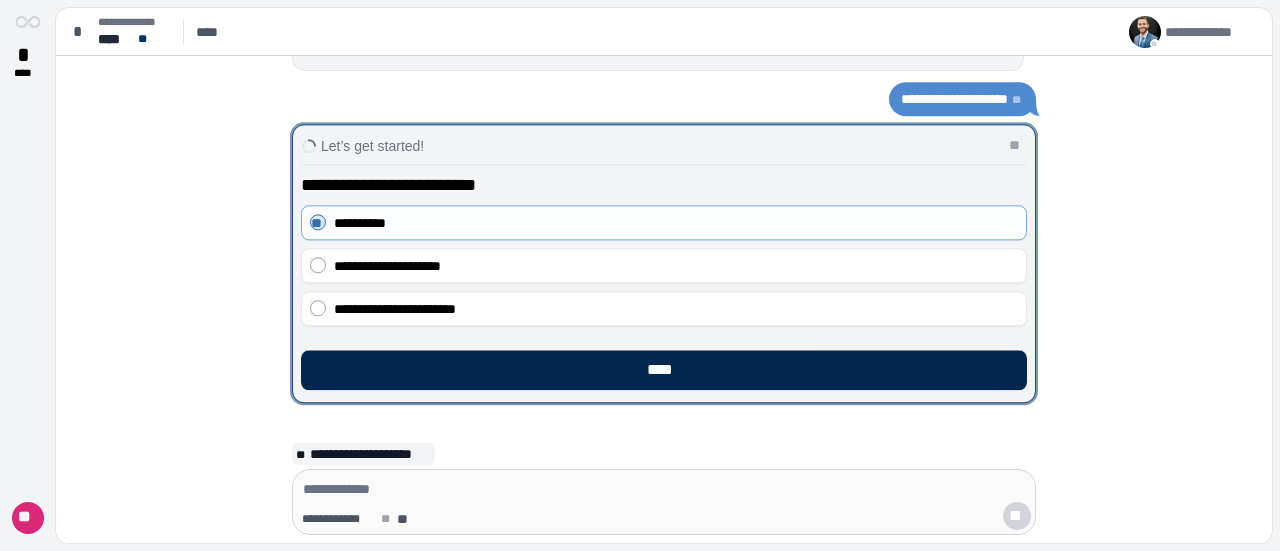 click on "****" at bounding box center [664, 370] 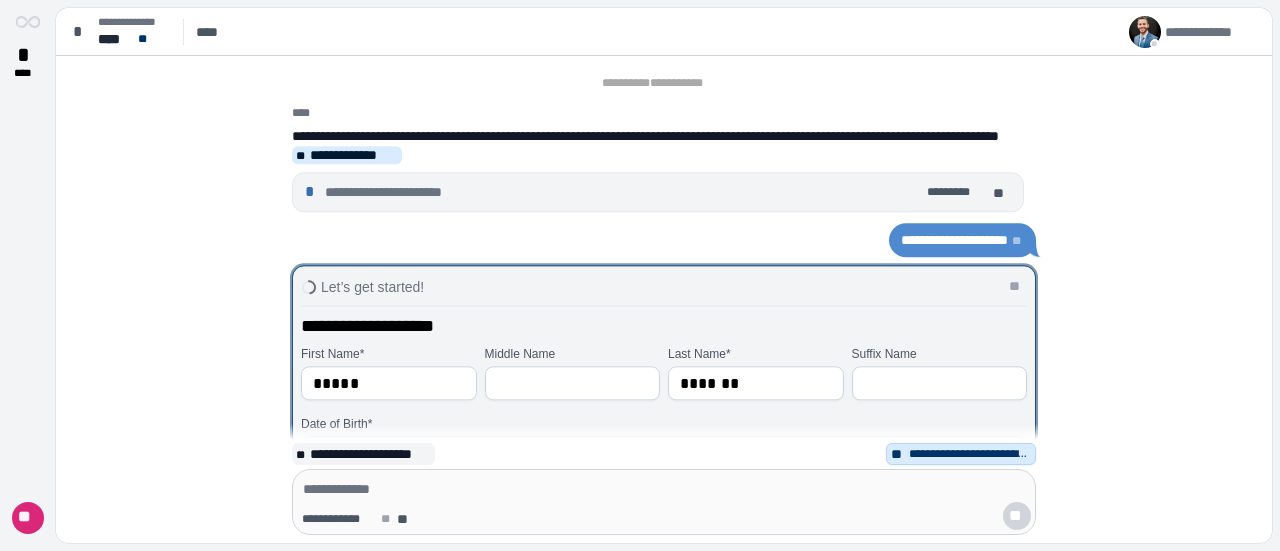 scroll, scrollTop: 200, scrollLeft: 0, axis: vertical 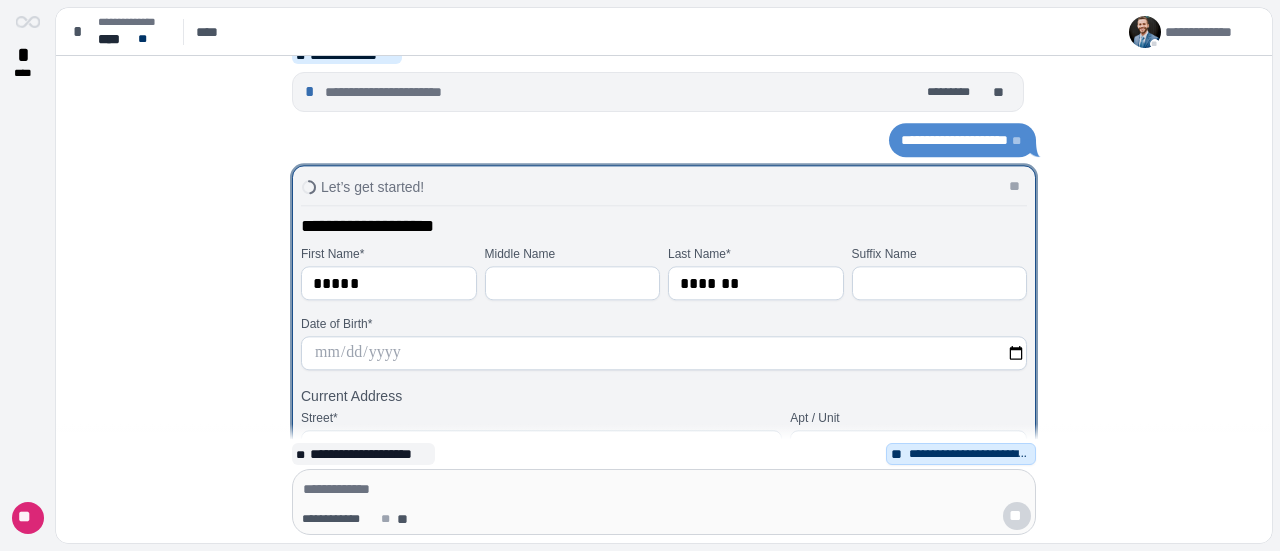 click at bounding box center (664, 353) 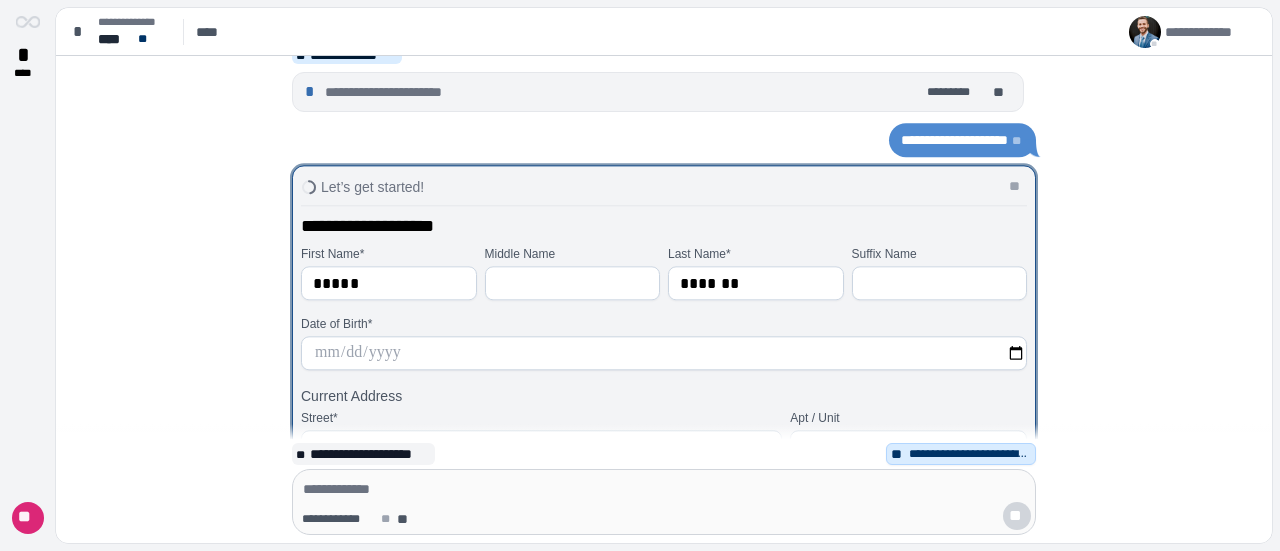 click at bounding box center [664, 353] 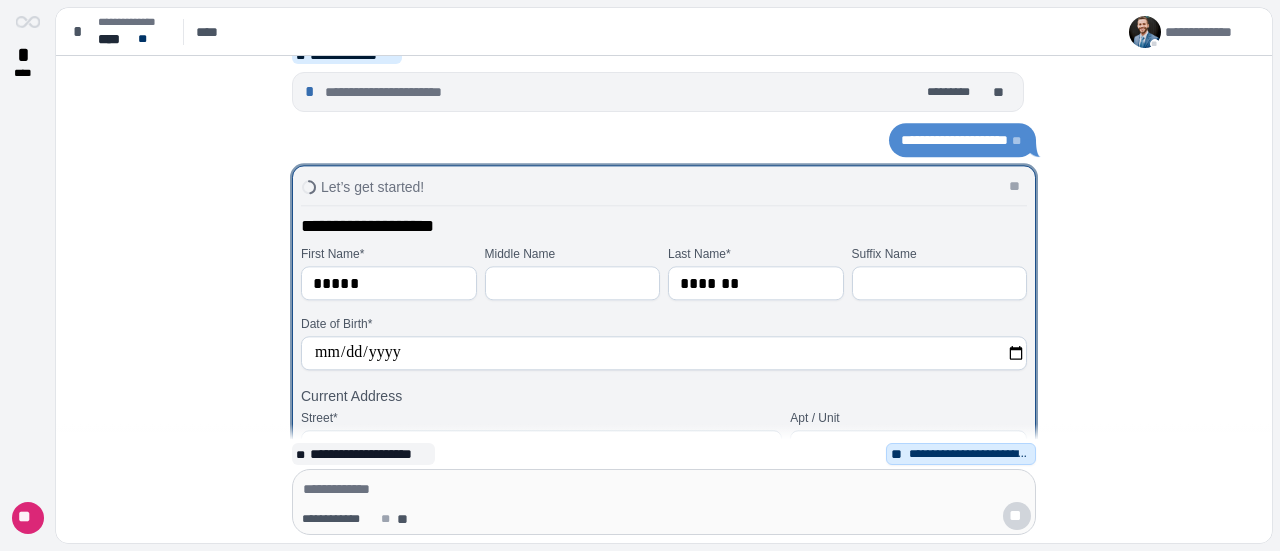 type on "**********" 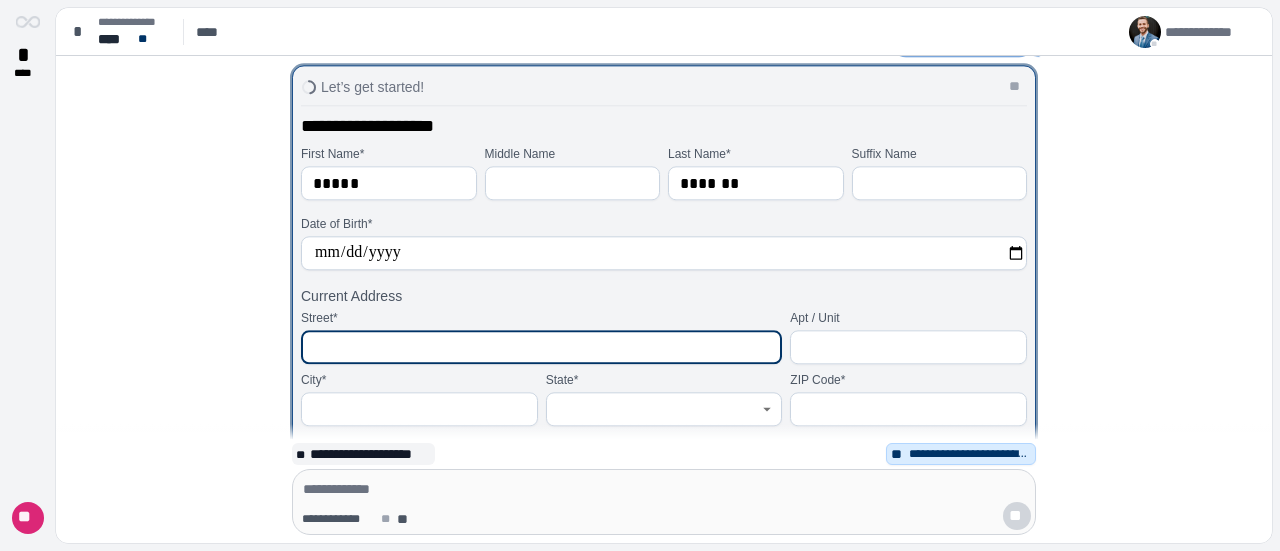 click at bounding box center [541, 347] 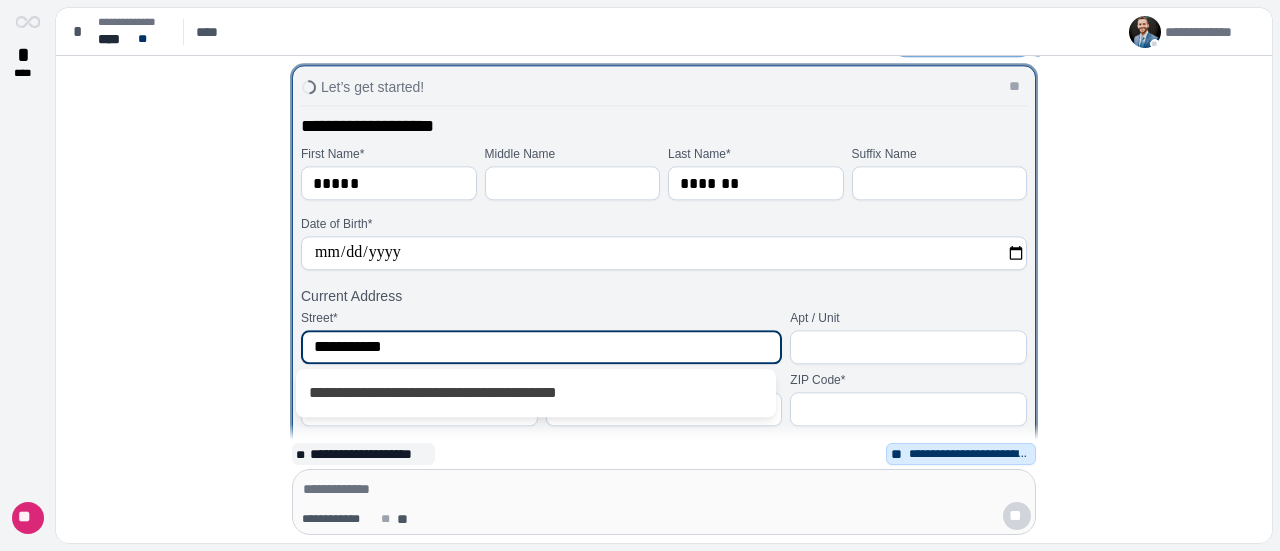 click on "**********" at bounding box center (535, 393) 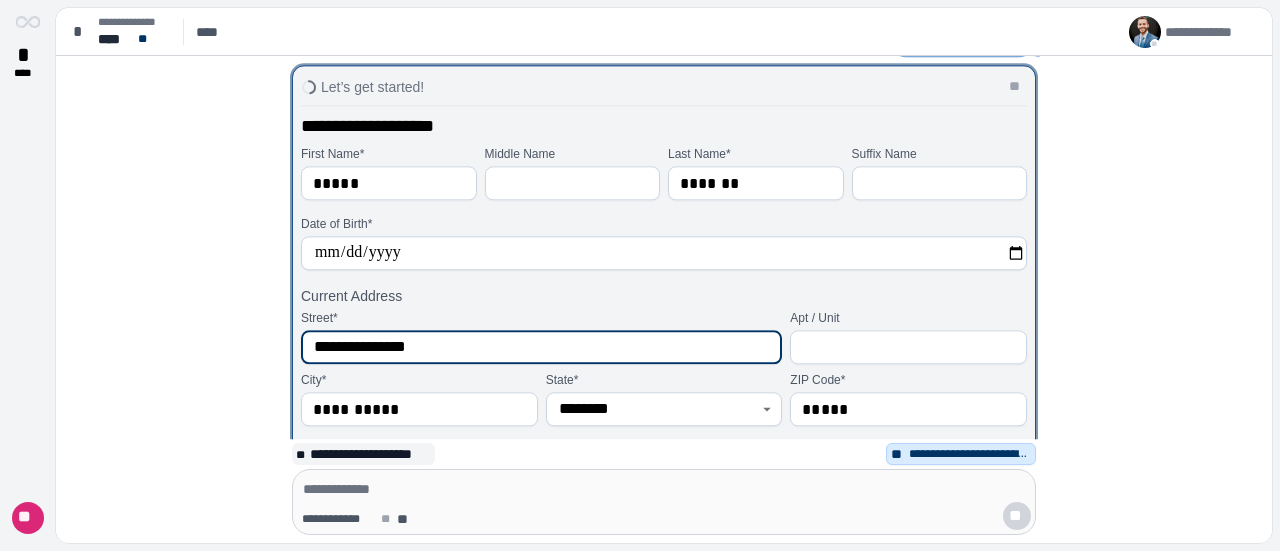 scroll, scrollTop: 0, scrollLeft: 0, axis: both 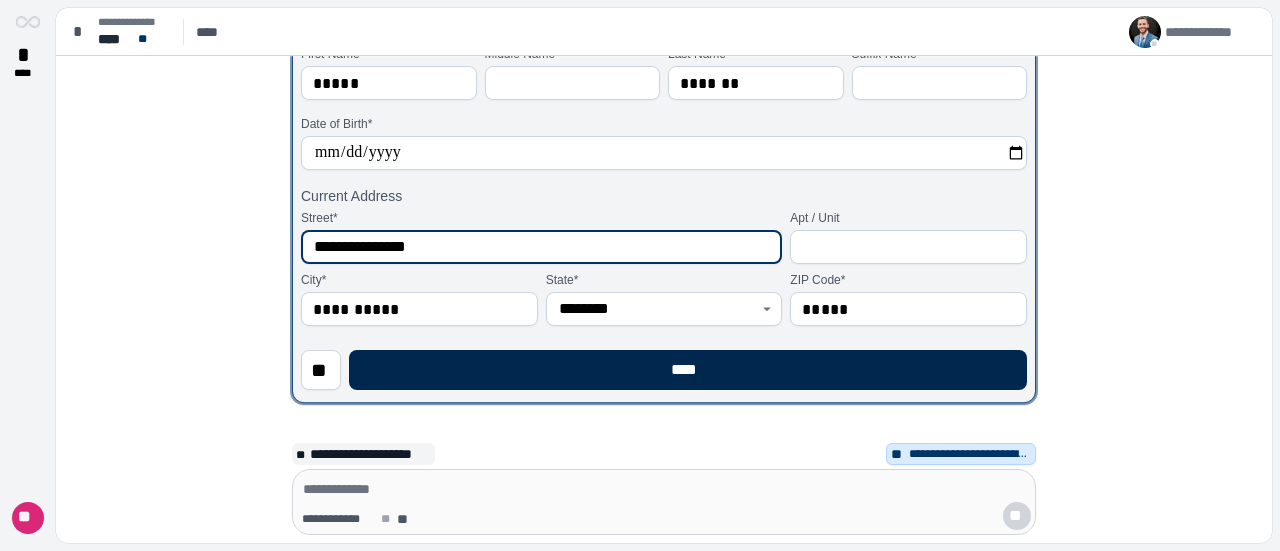 type on "**********" 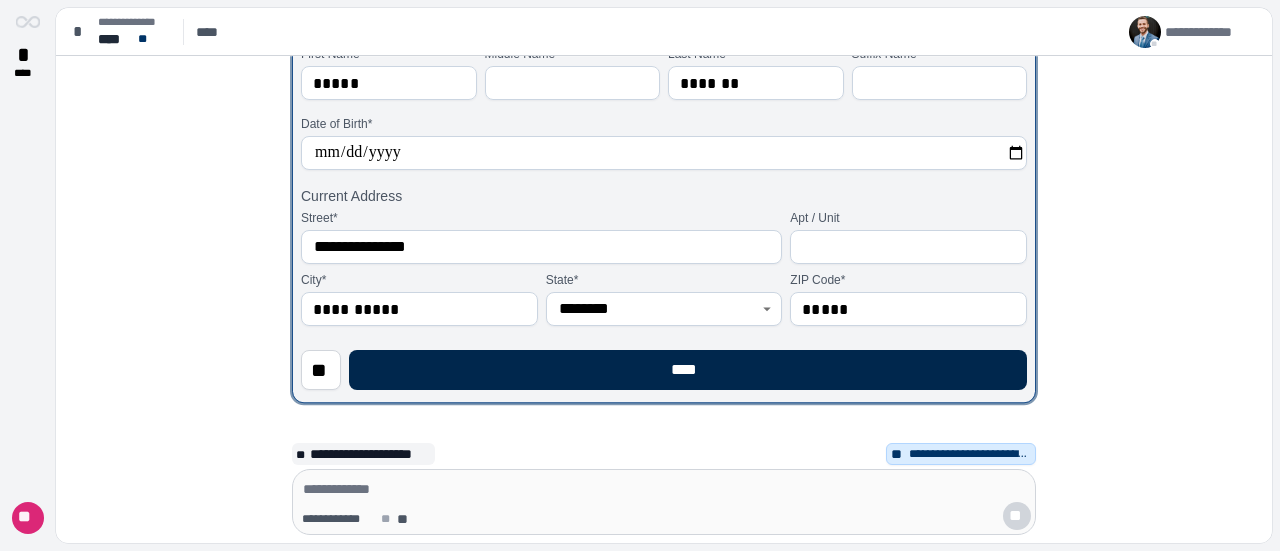 click on "****" at bounding box center [688, 370] 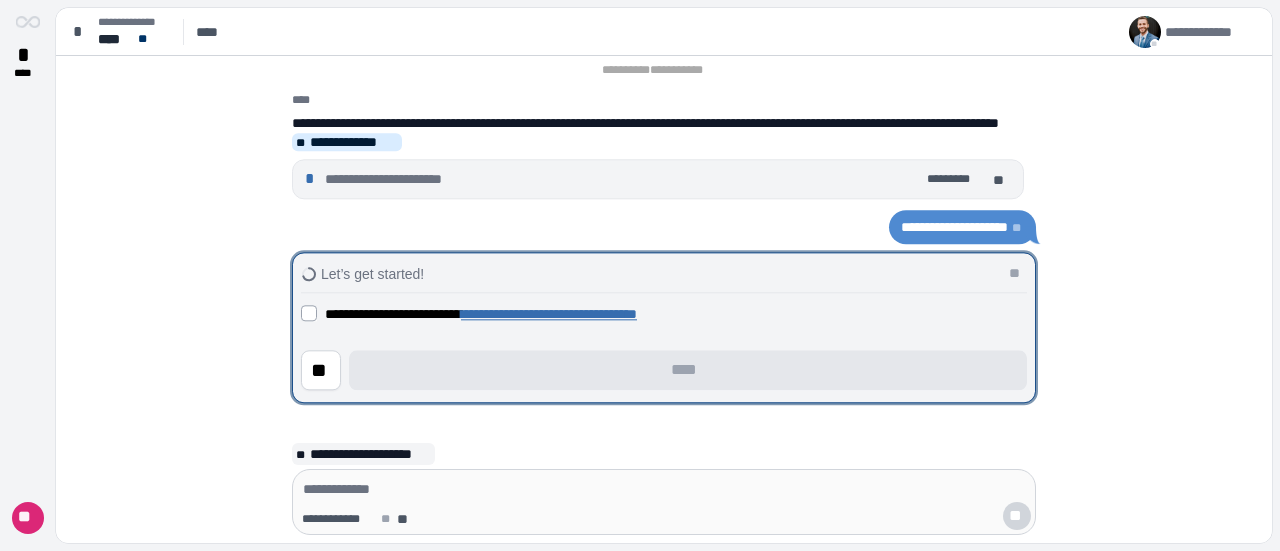 click on "**********" at bounding box center (481, 314) 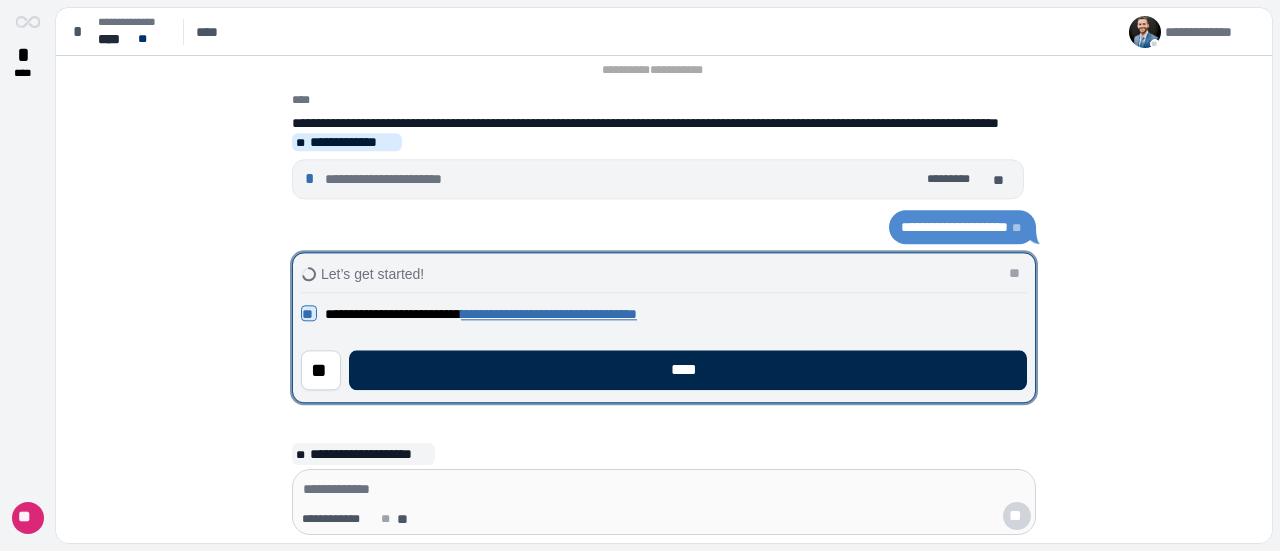 click on "****" at bounding box center (688, 370) 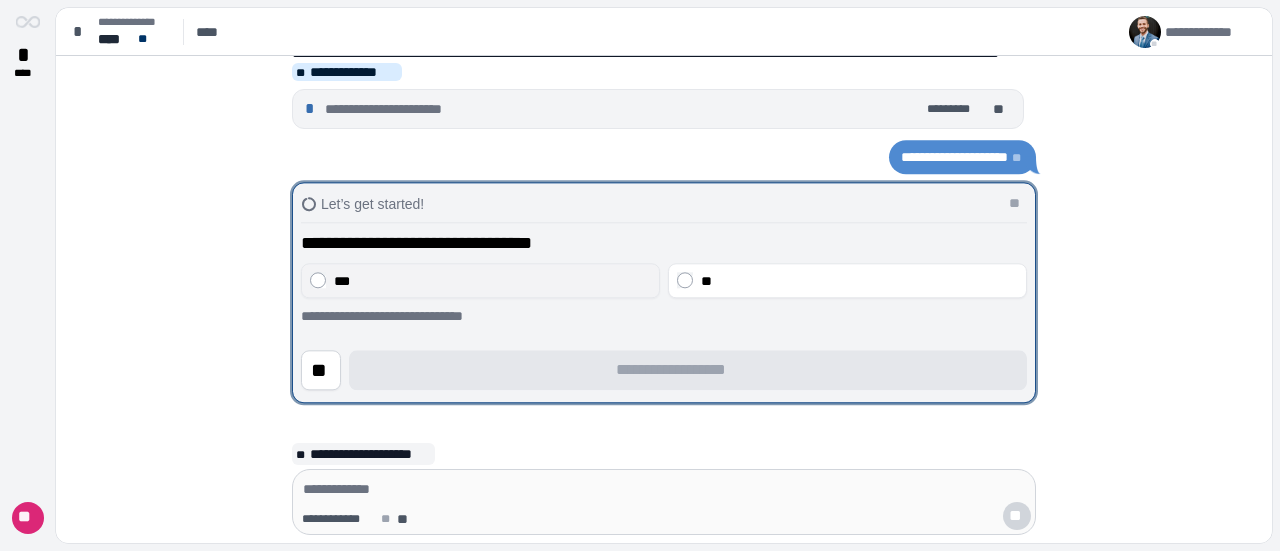click on "***" at bounding box center (492, 281) 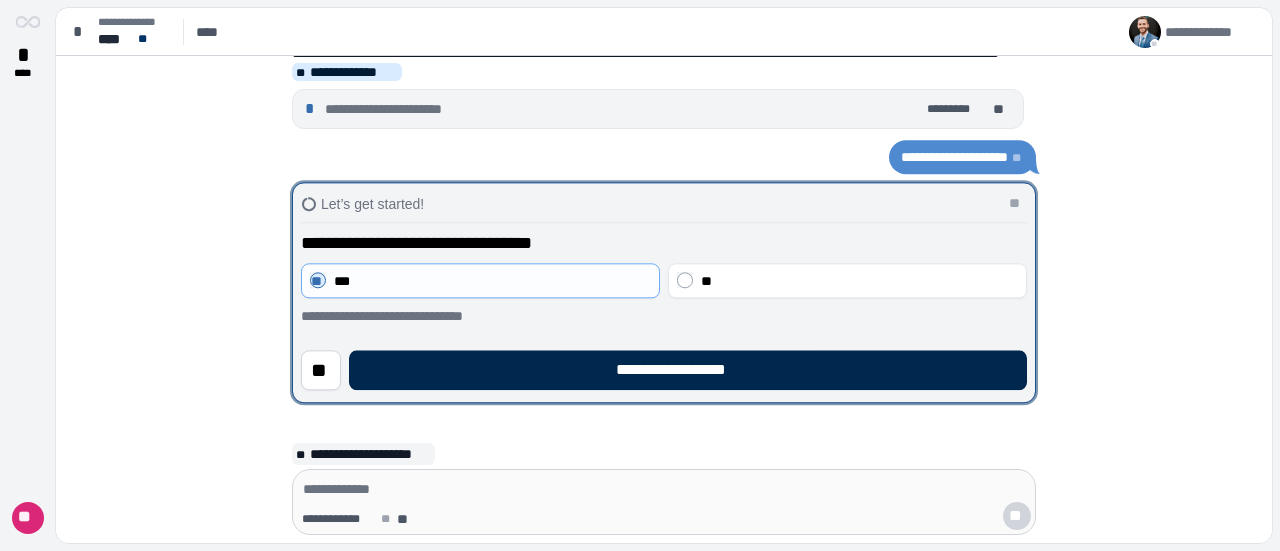 click on "**********" at bounding box center (688, 370) 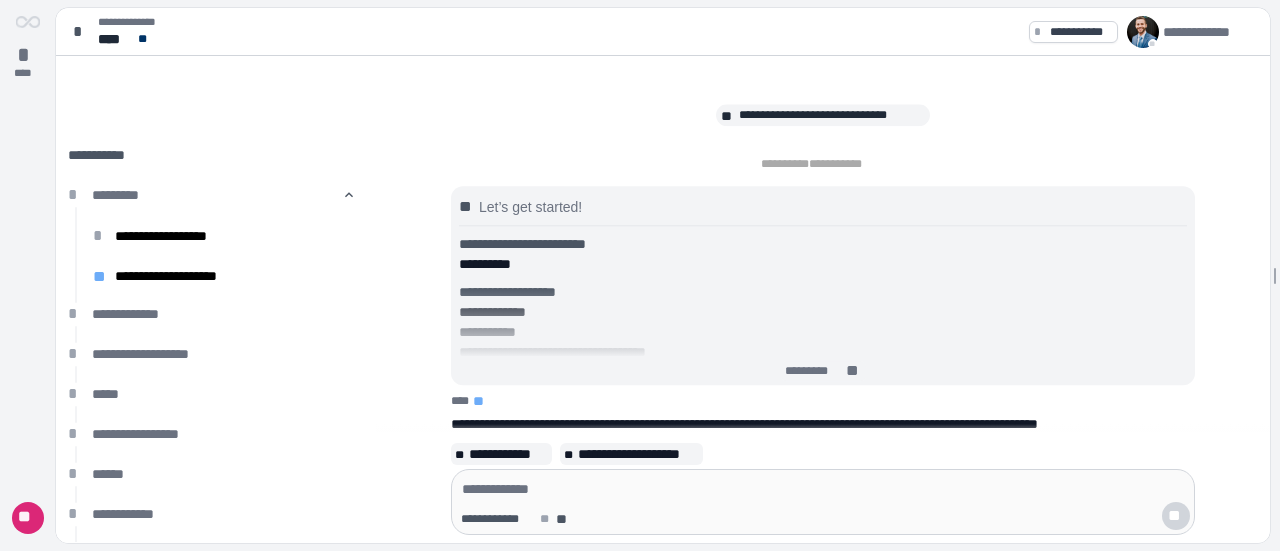 scroll, scrollTop: 0, scrollLeft: 0, axis: both 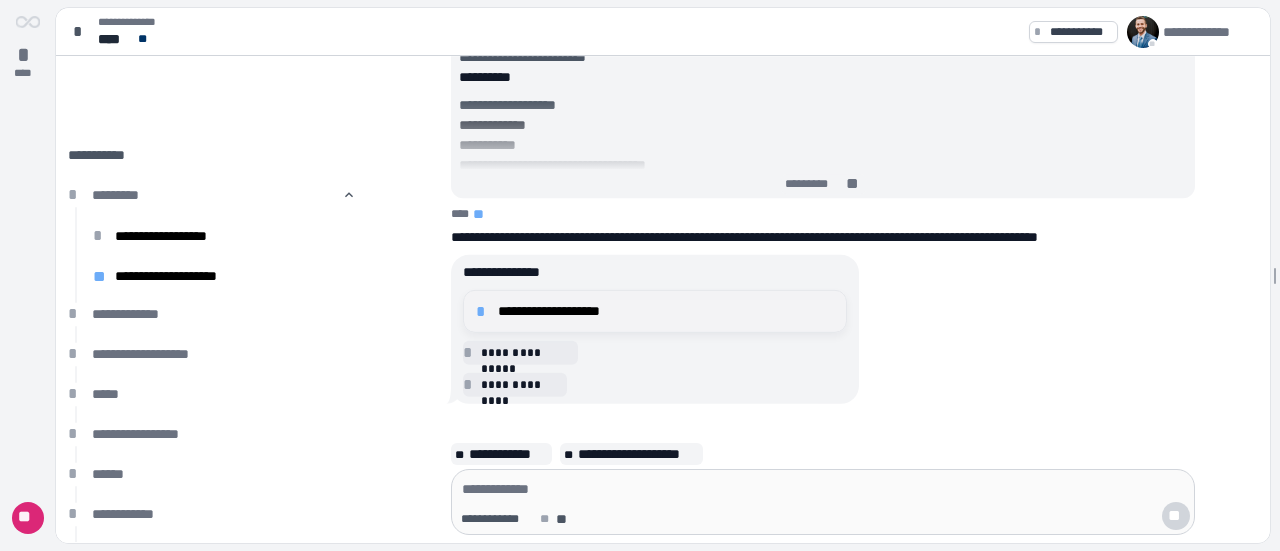 click on "**********" at bounding box center [666, 311] 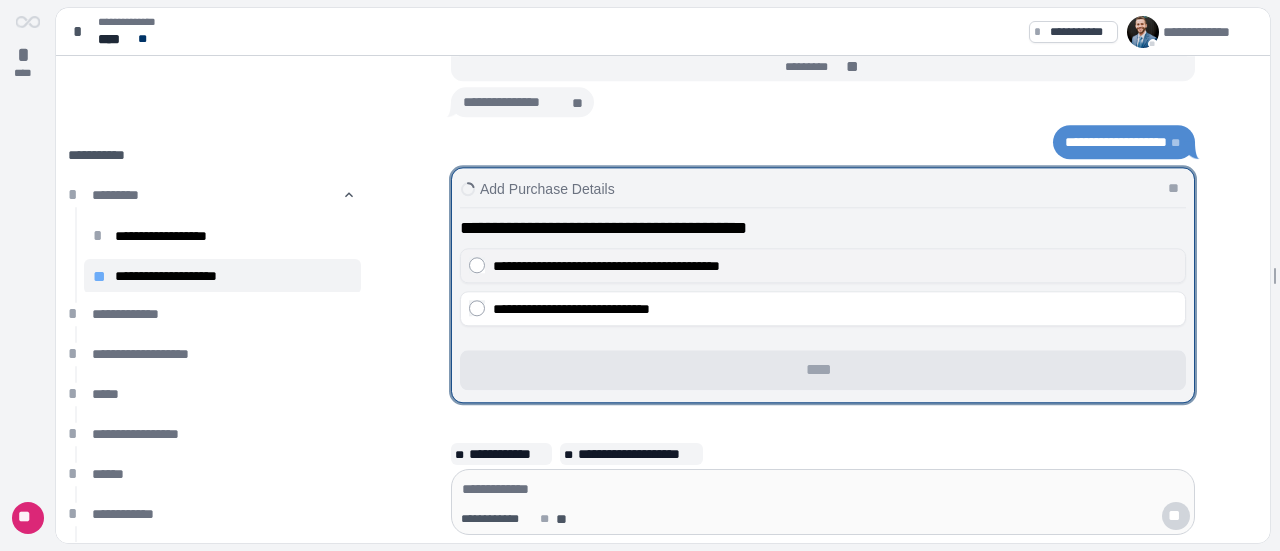 click on "**********" at bounding box center [606, 266] 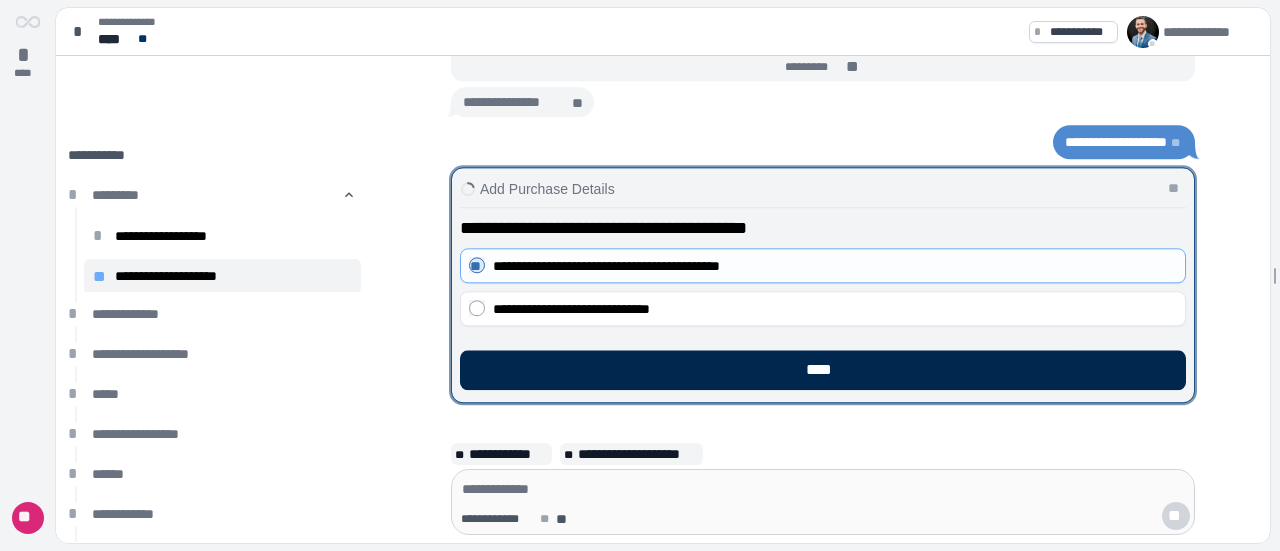 click on "****" at bounding box center (823, 370) 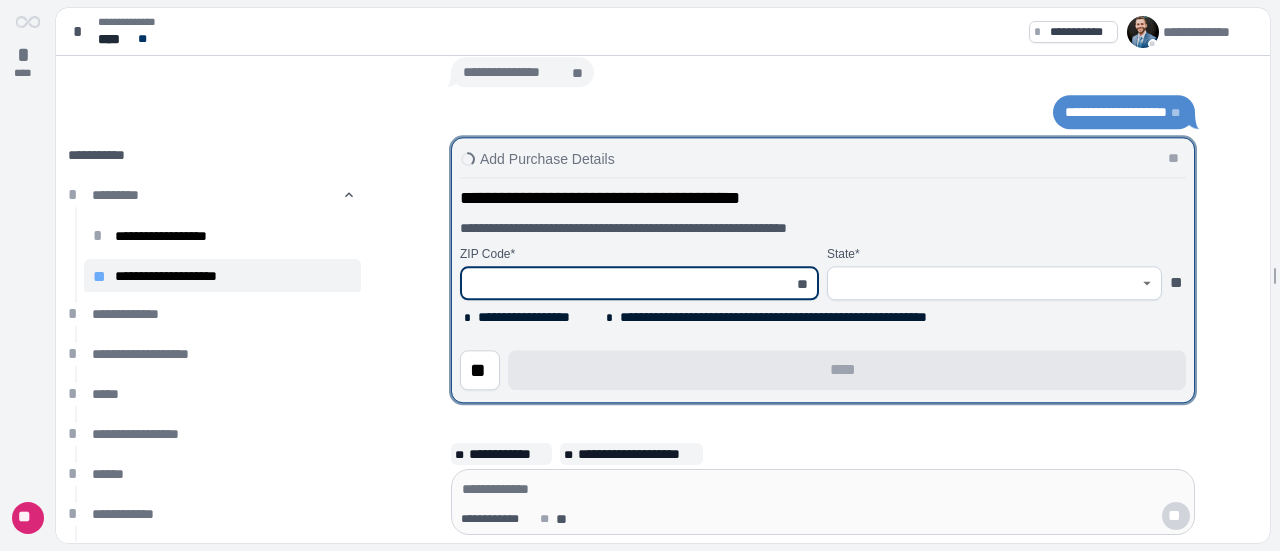 click at bounding box center [628, 283] 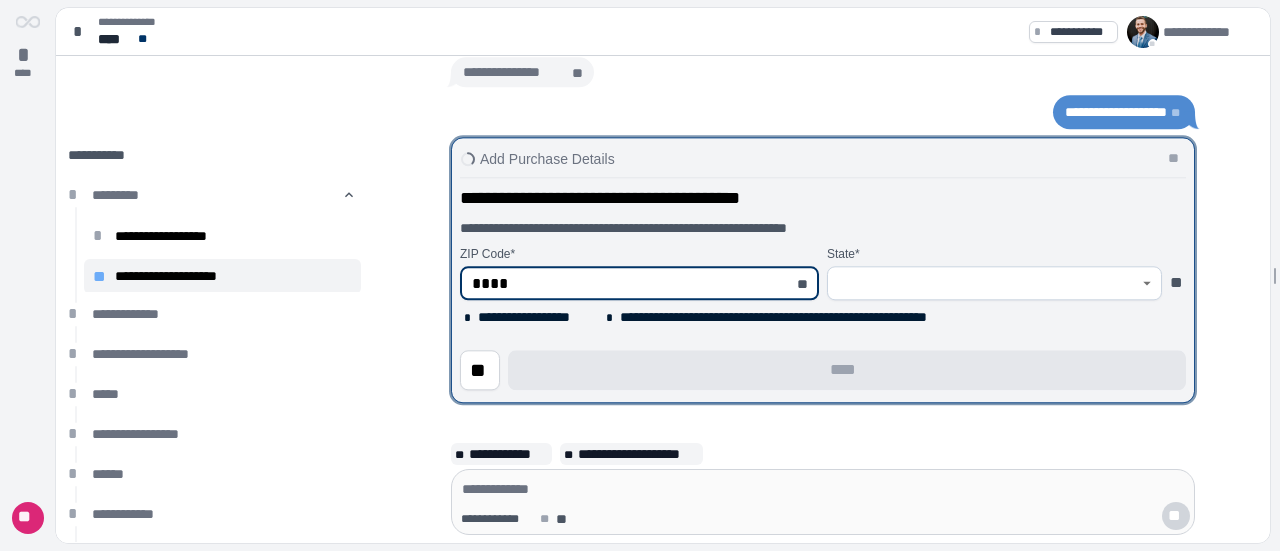 type on "*****" 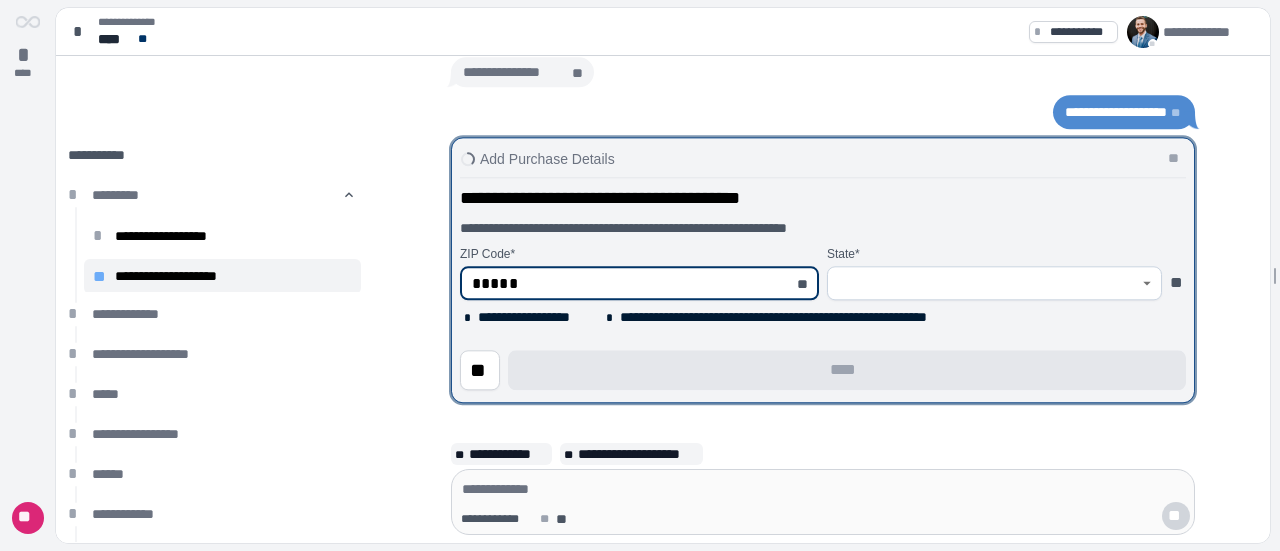 type on "**********" 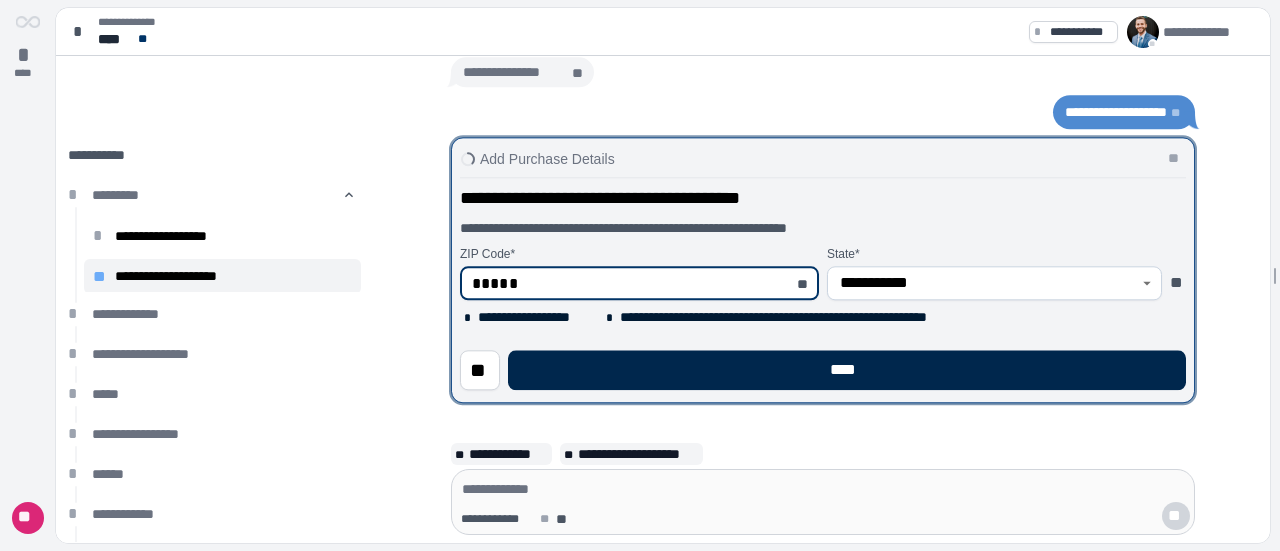 type on "*****" 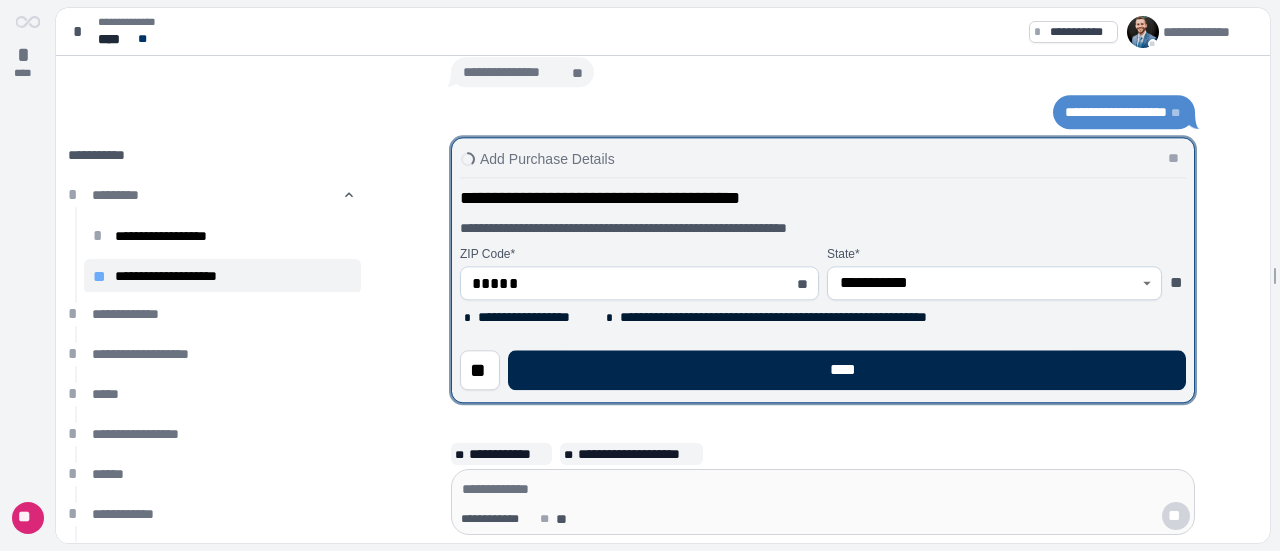 click on "****" at bounding box center (847, 370) 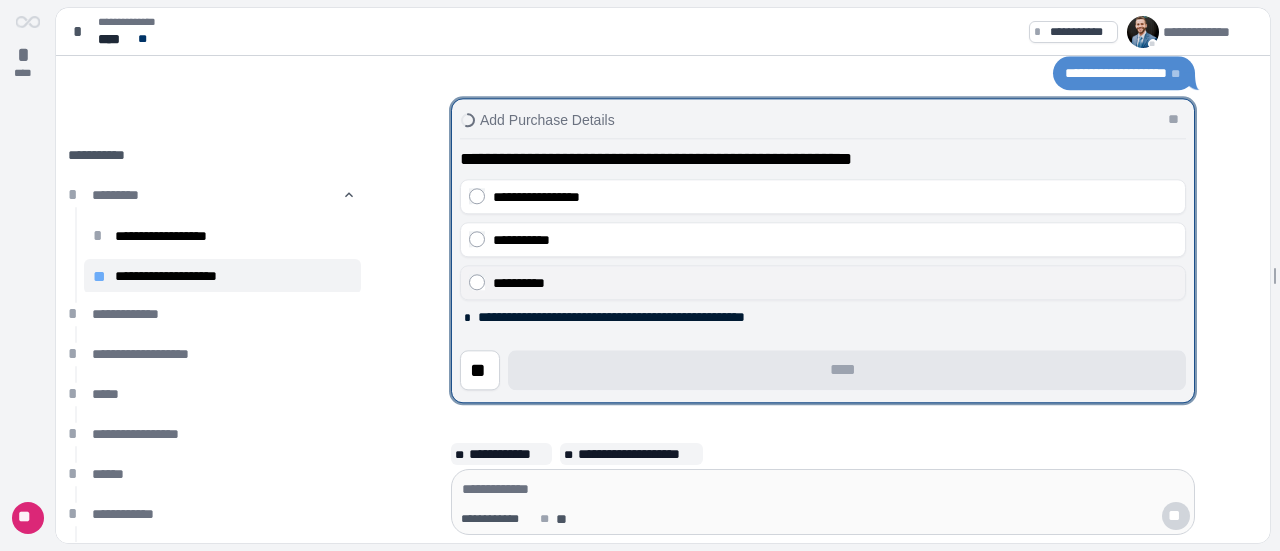 click on "**********" at bounding box center (835, 283) 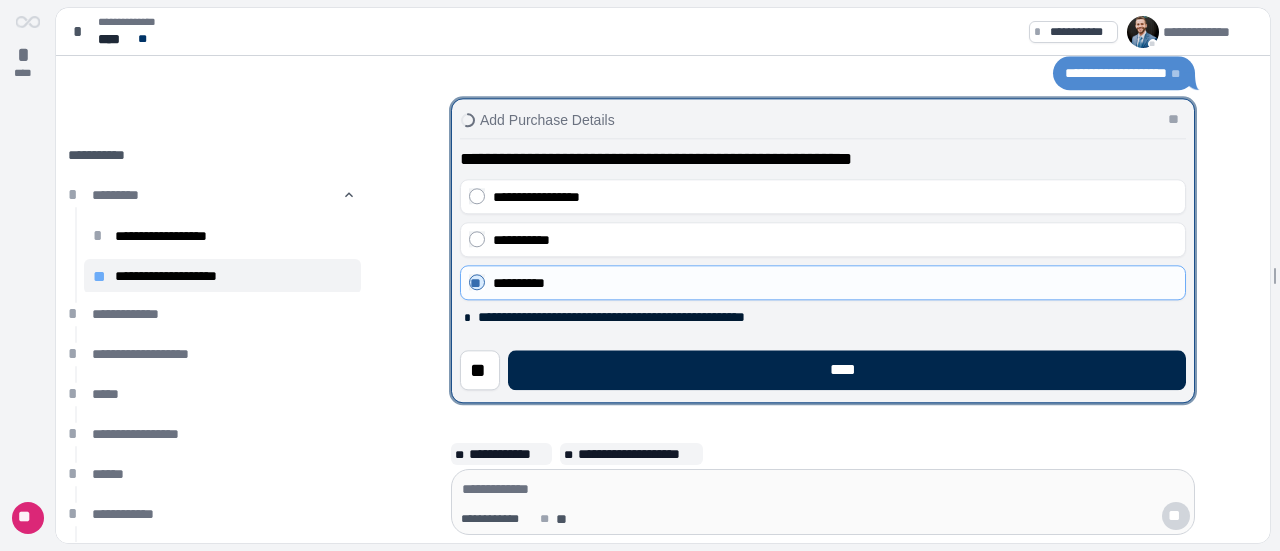 click on "****" at bounding box center [847, 370] 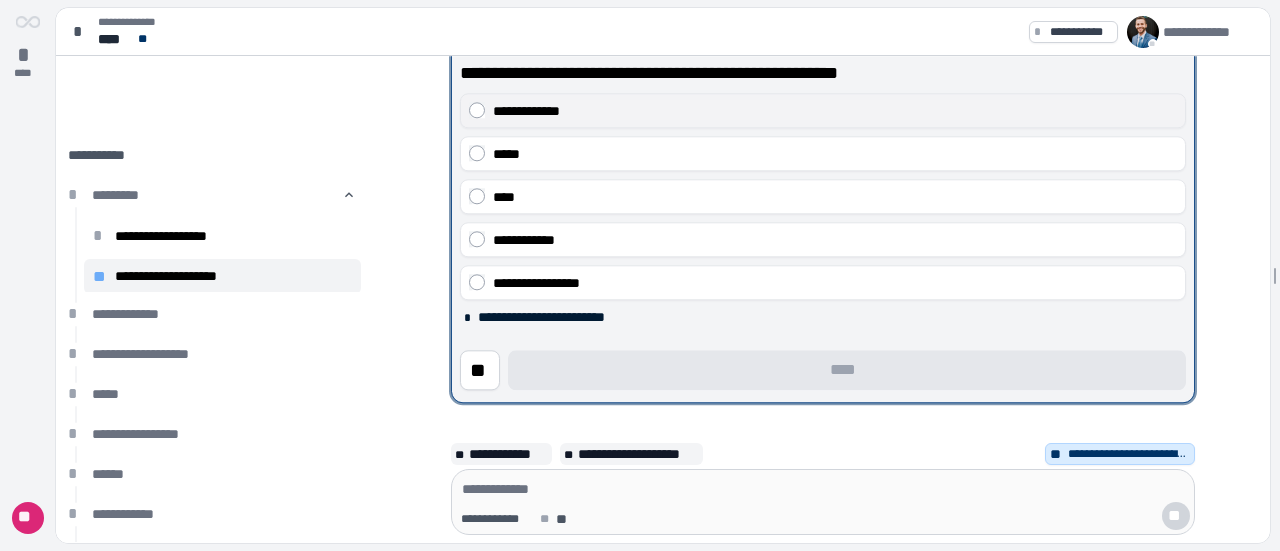 click on "**********" at bounding box center [835, 111] 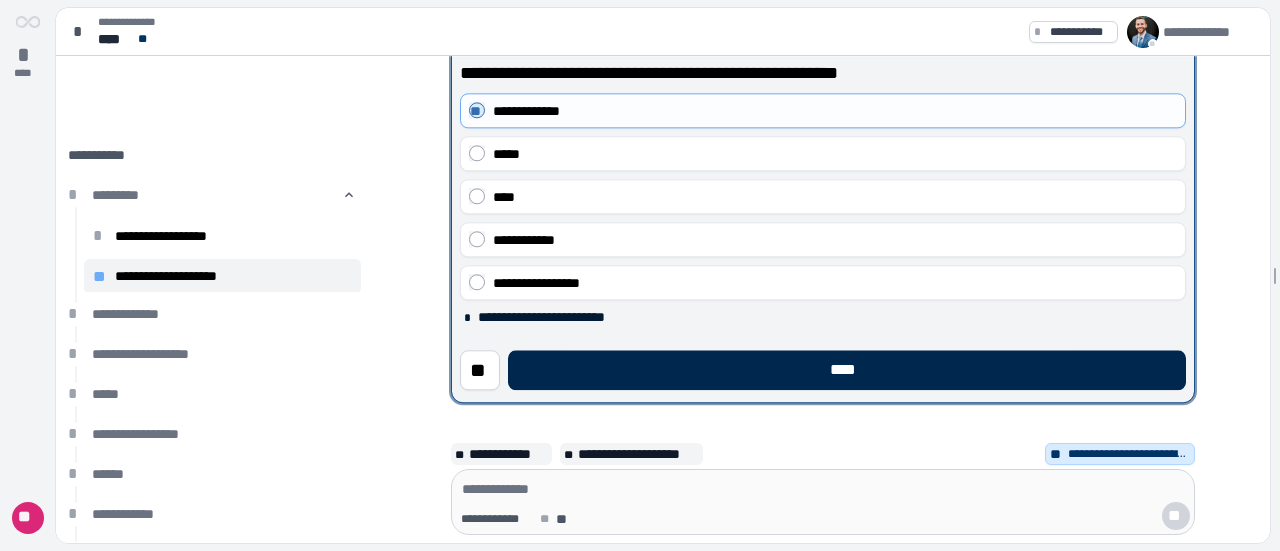 click on "****" at bounding box center (847, 370) 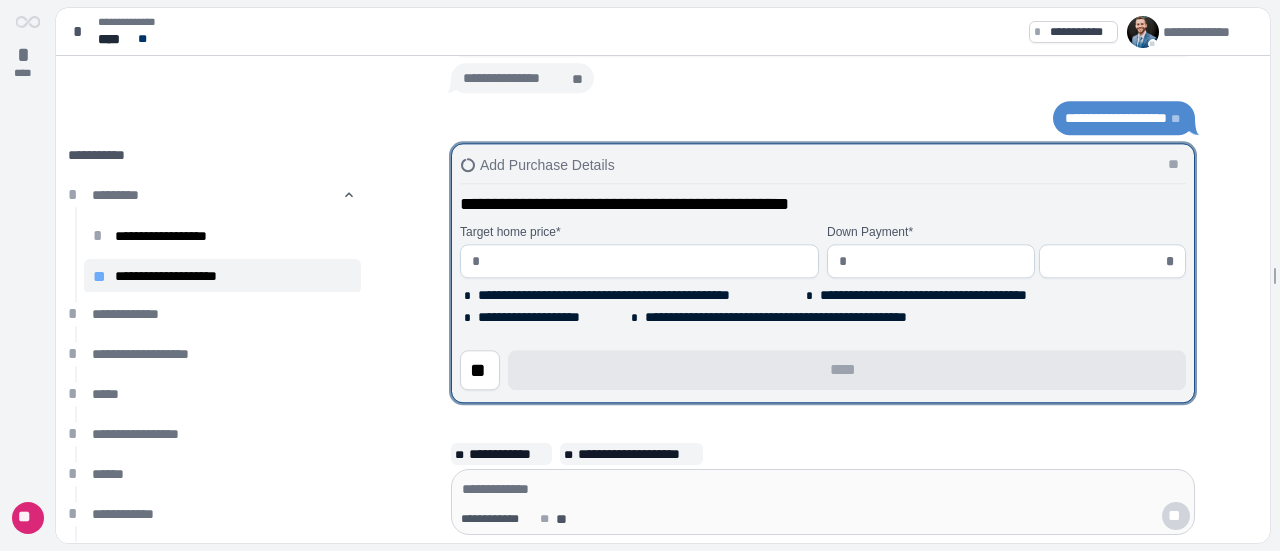 click at bounding box center (647, 261) 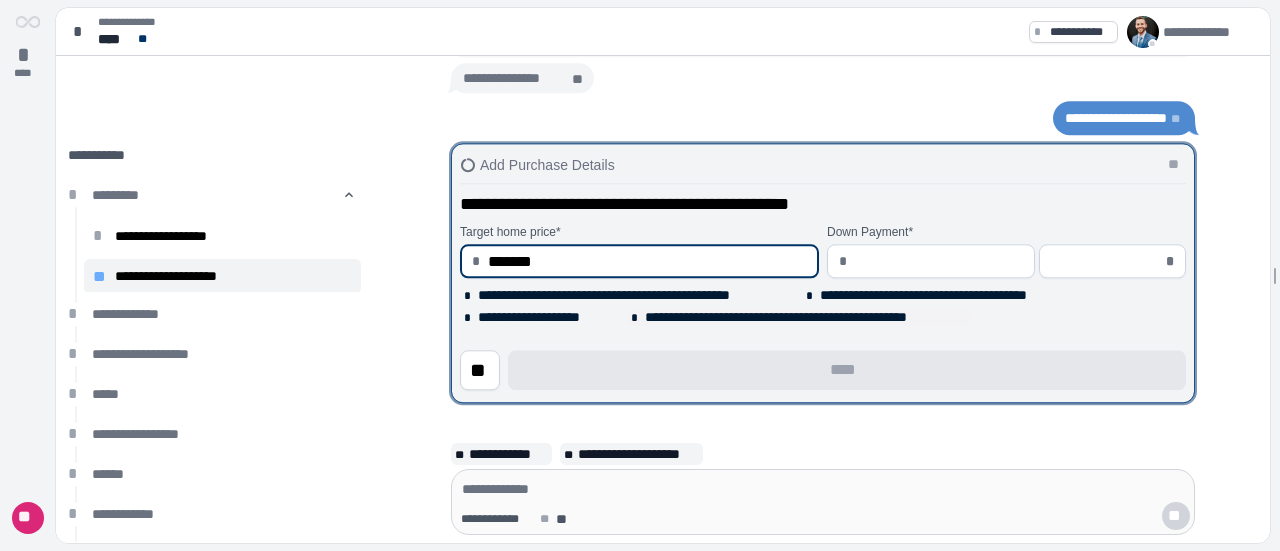 type on "**********" 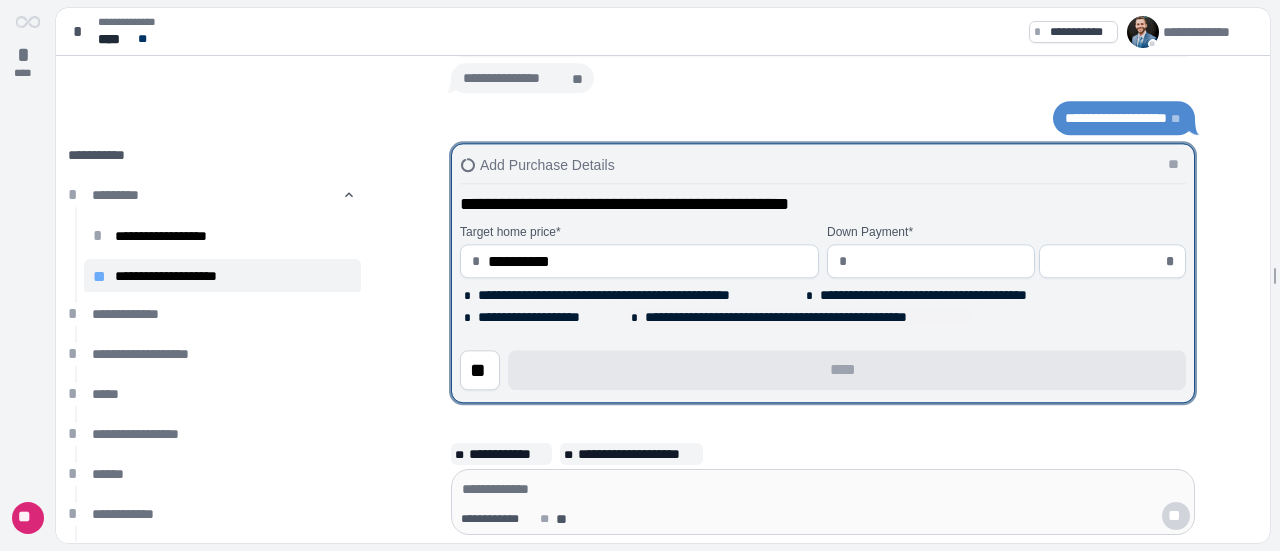 click on "**********" at bounding box center [806, 317] 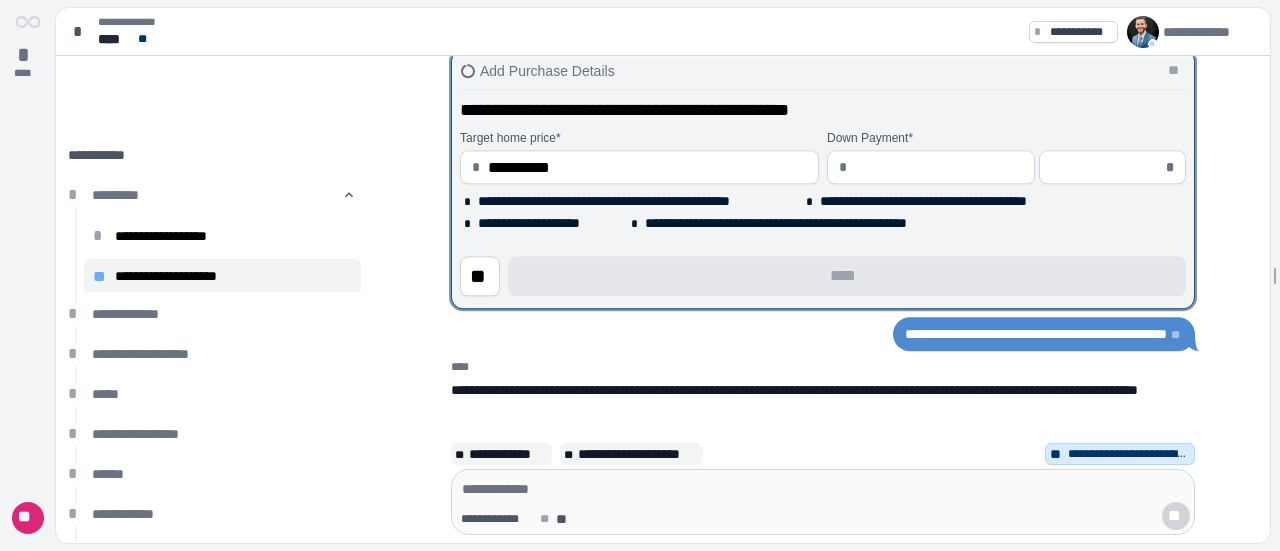 click at bounding box center (1106, 167) 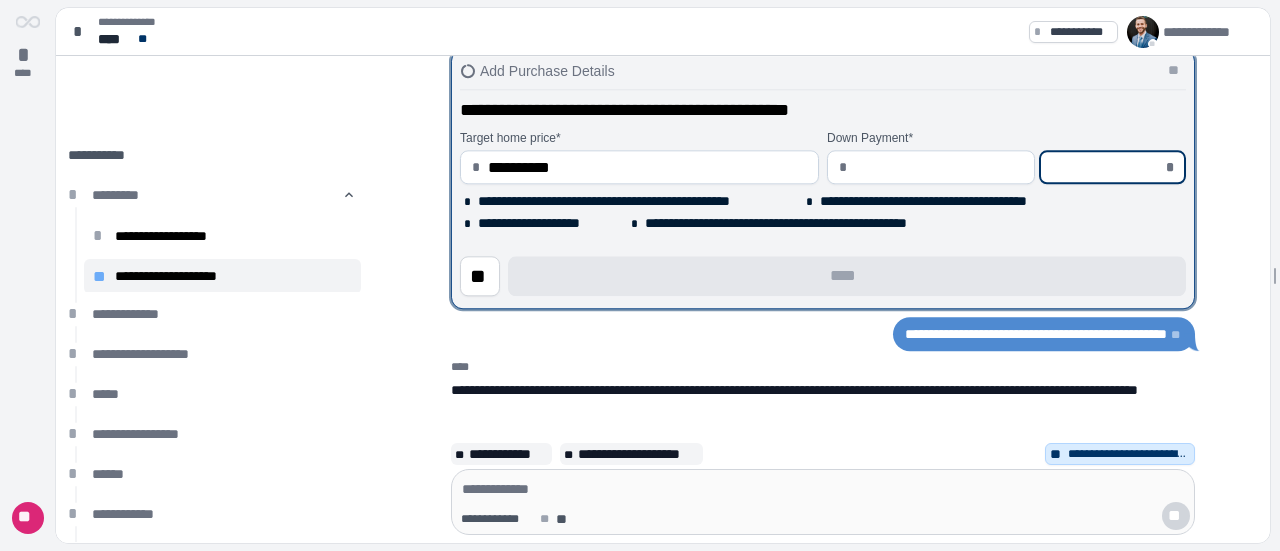 type on "********" 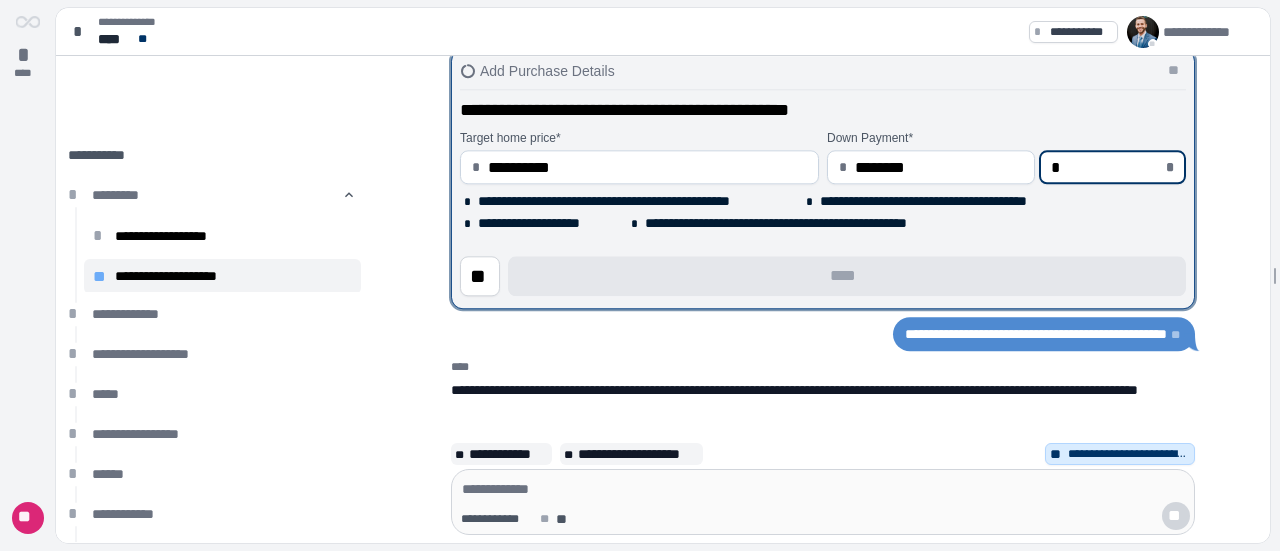 type on "*********" 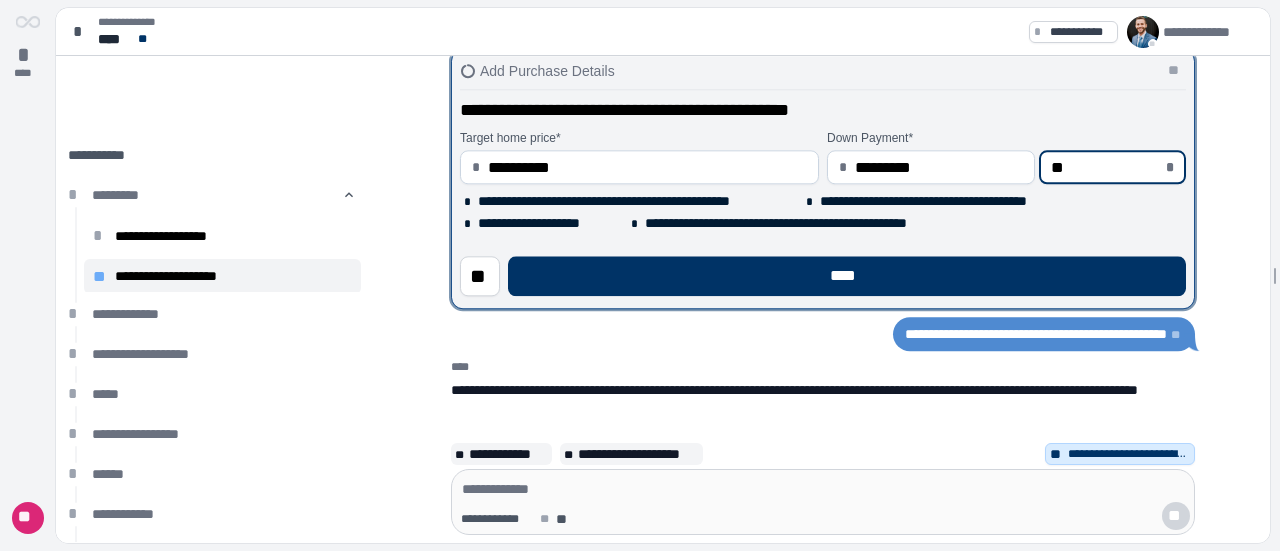 type on "********" 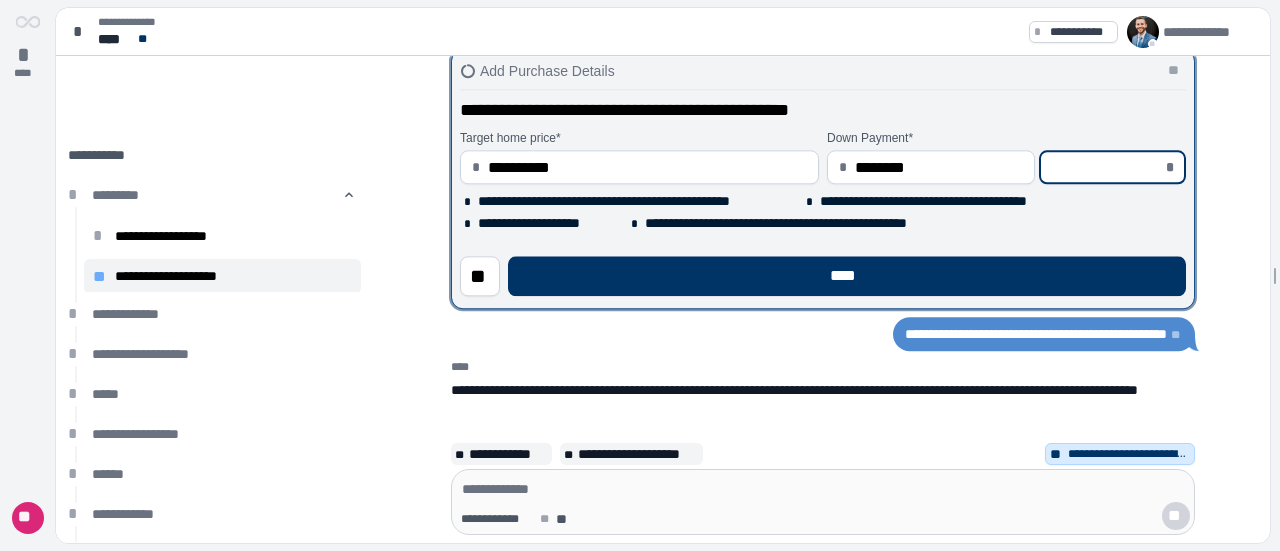 type on "*" 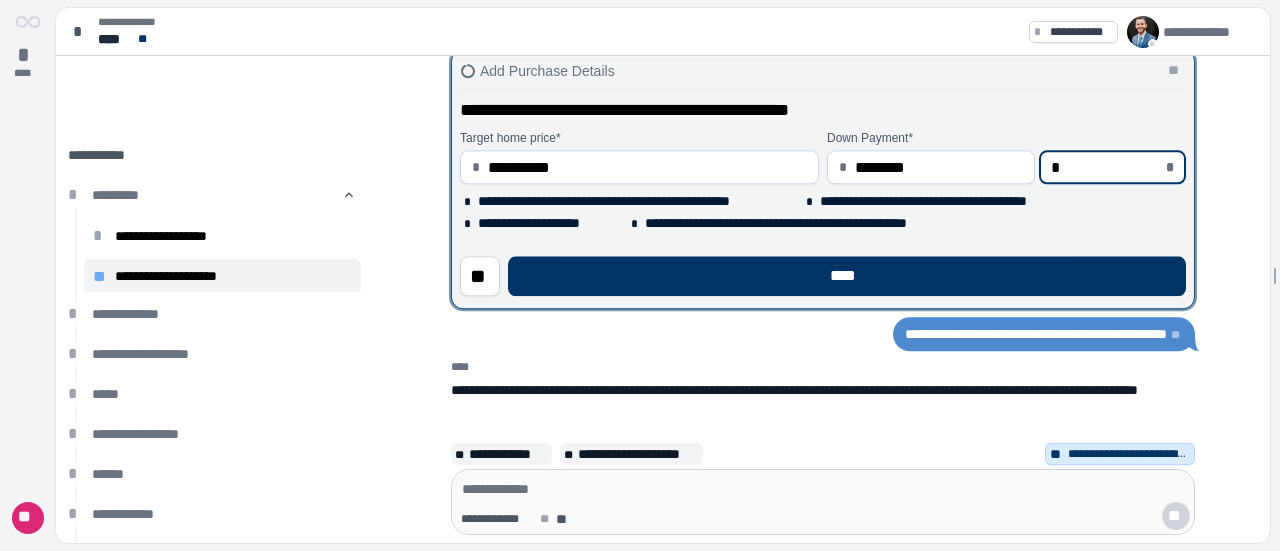 type on "*********" 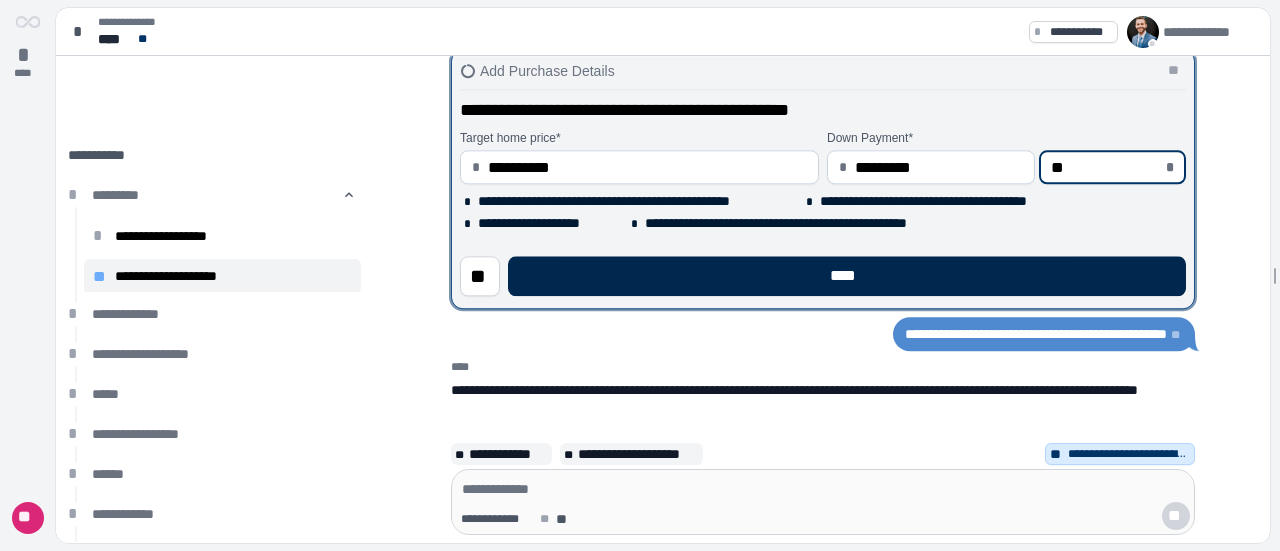 type on "******" 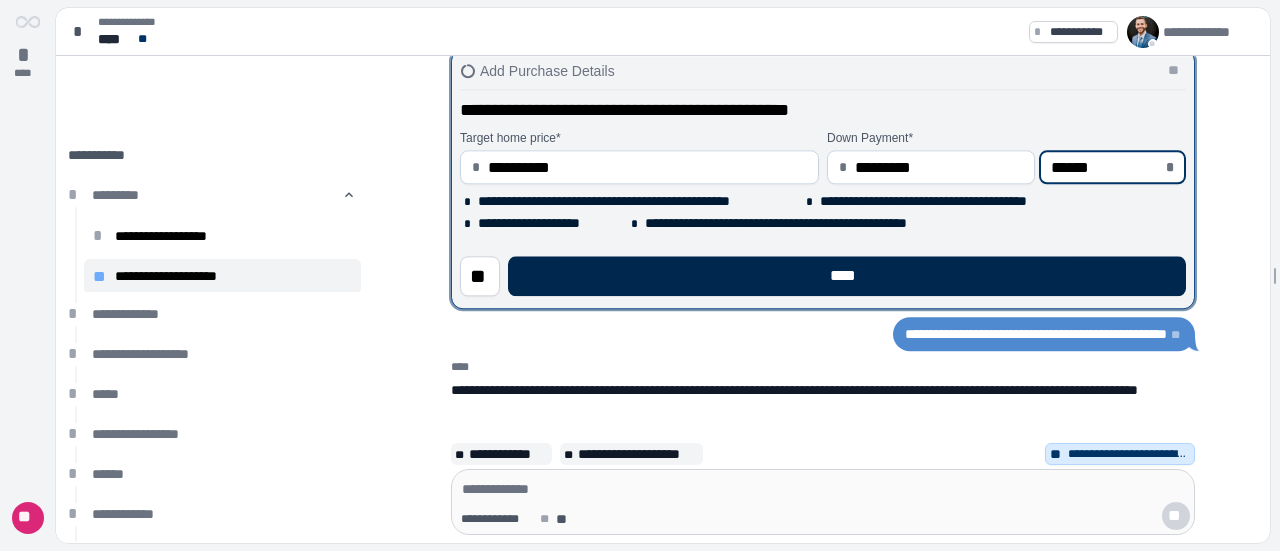 click on "****" at bounding box center (847, 276) 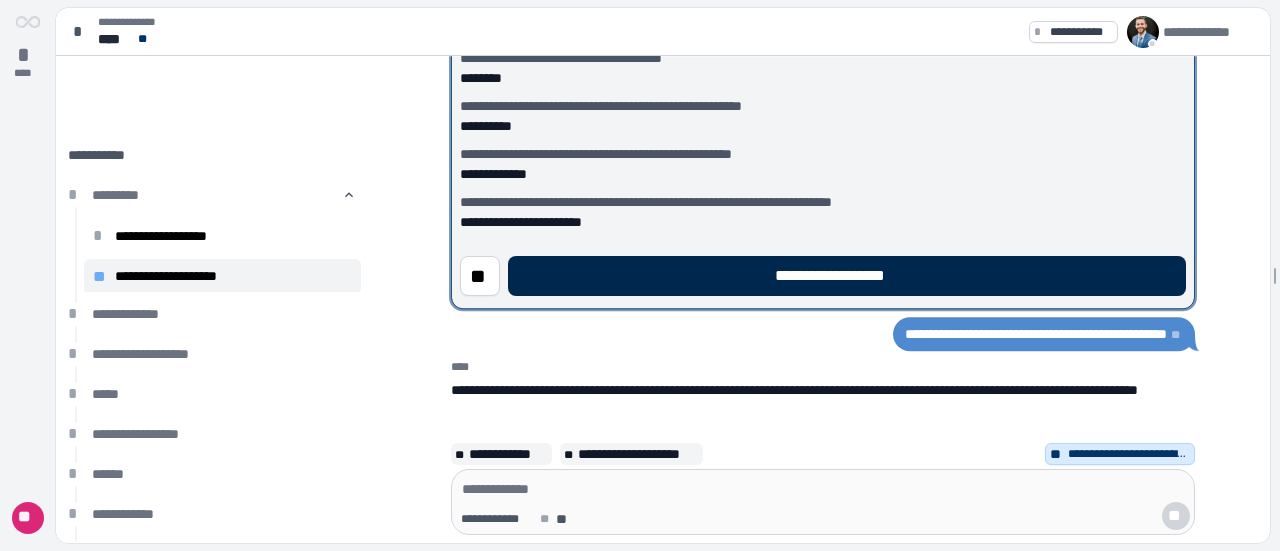 click on "**********" at bounding box center (847, 276) 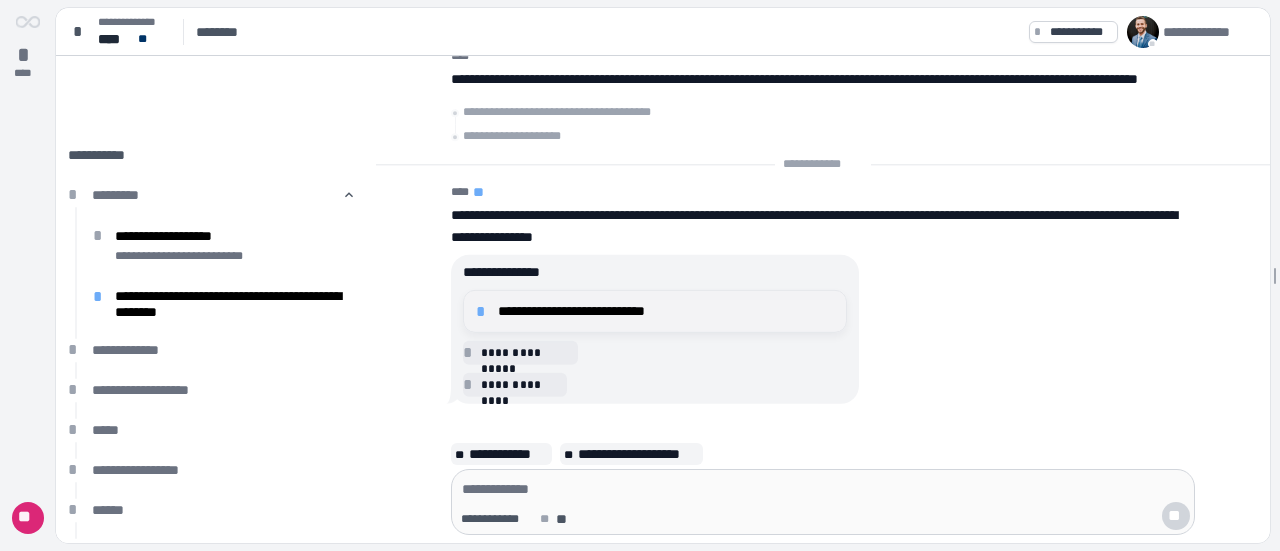 click on "**********" at bounding box center [666, 311] 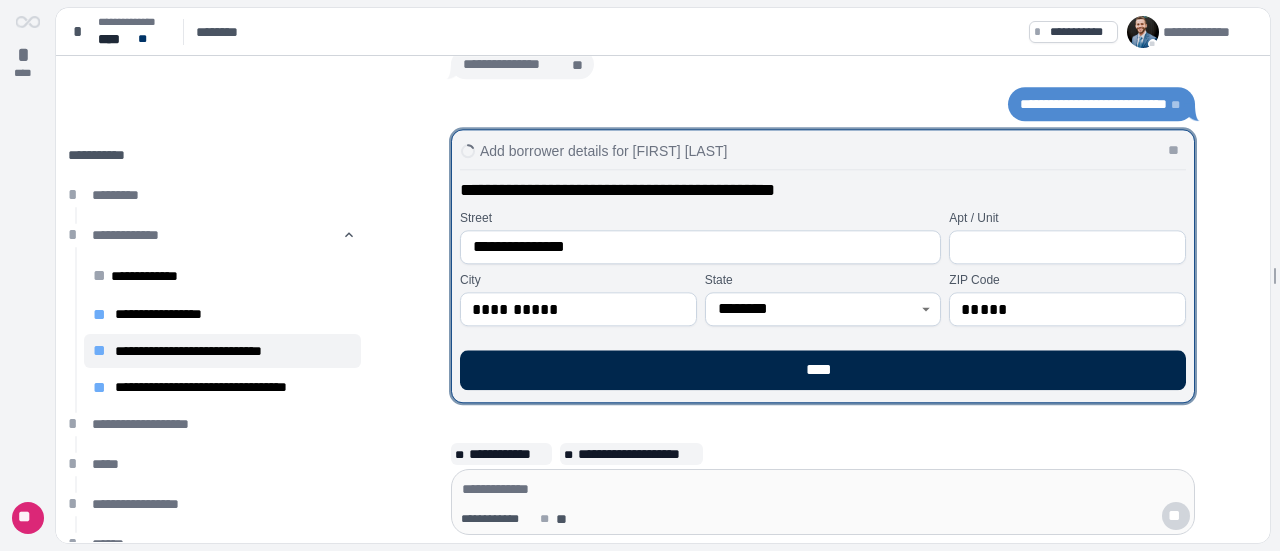 click on "****" at bounding box center (823, 370) 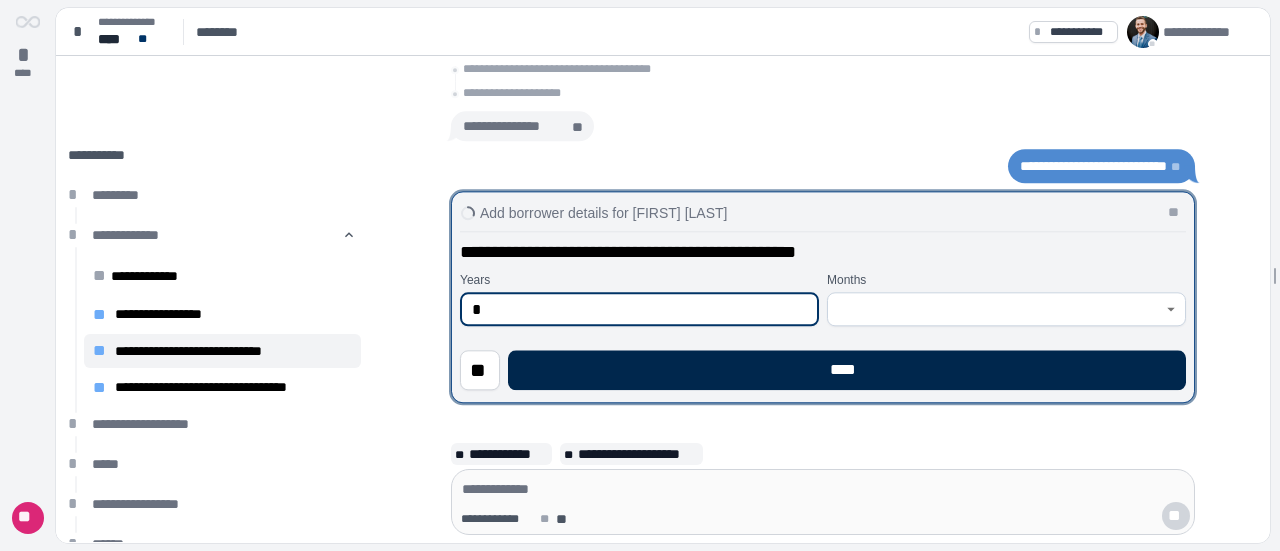 type on "*" 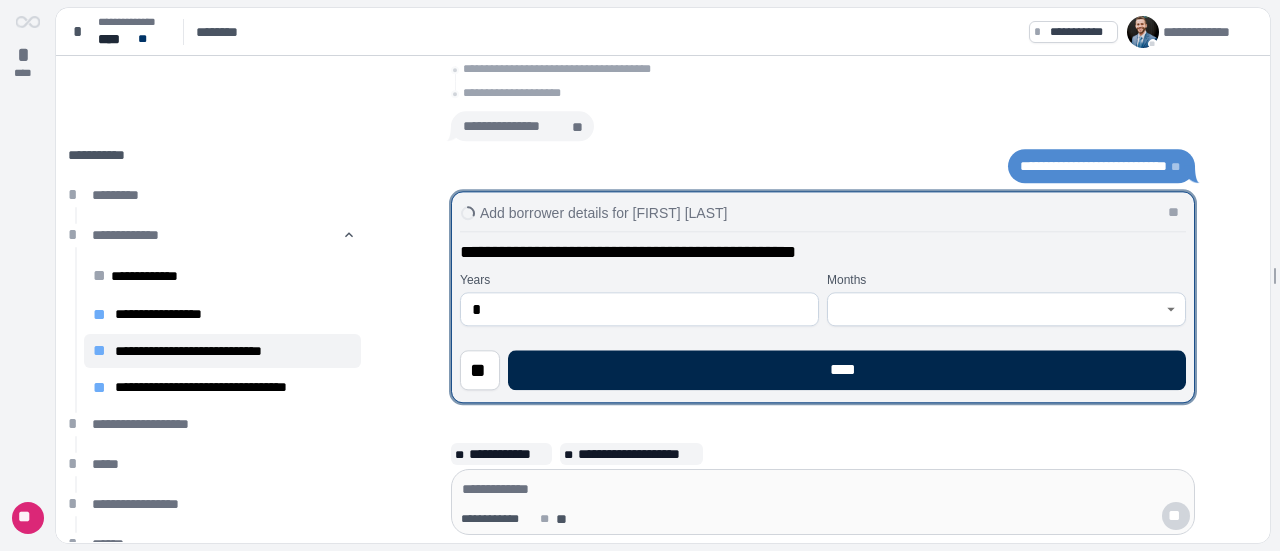 click on "****" at bounding box center [847, 370] 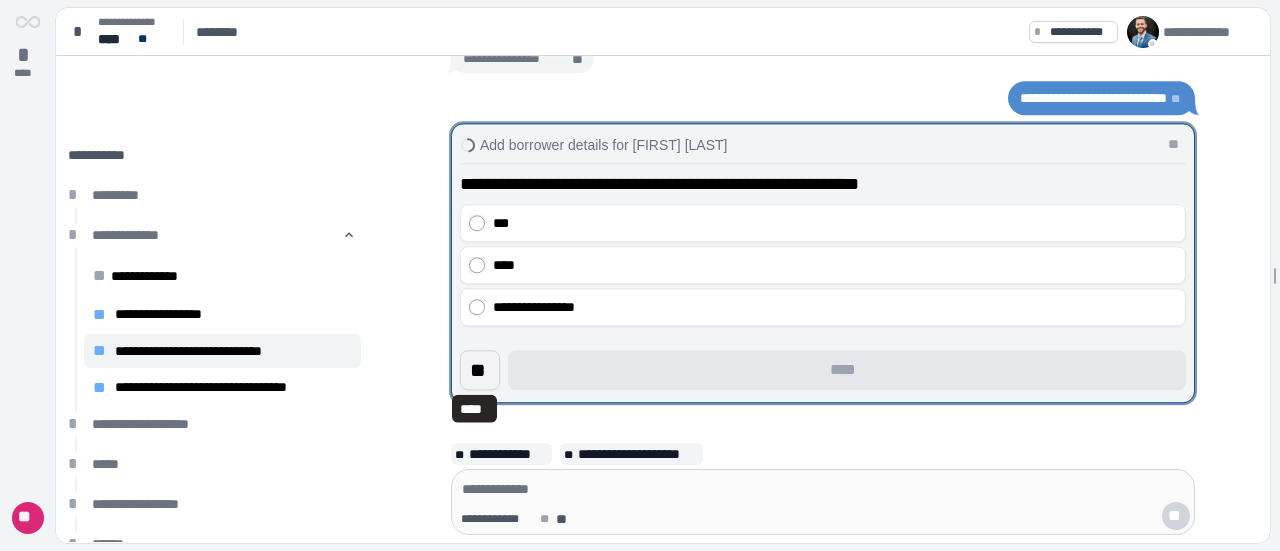click on "**" at bounding box center (480, 370) 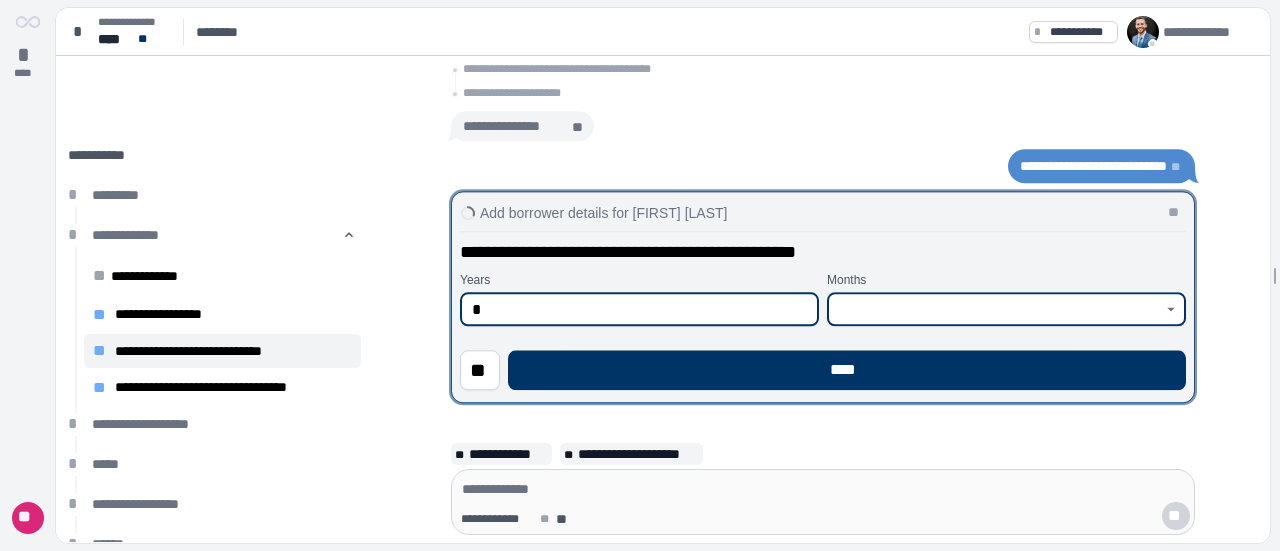 click at bounding box center [995, 309] 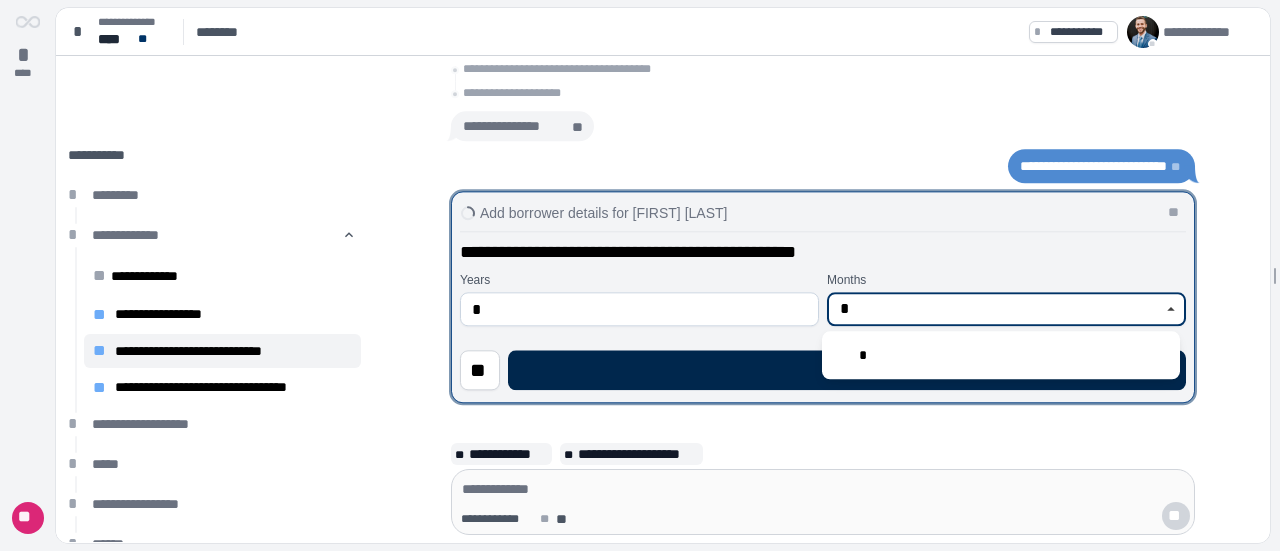 type on "*" 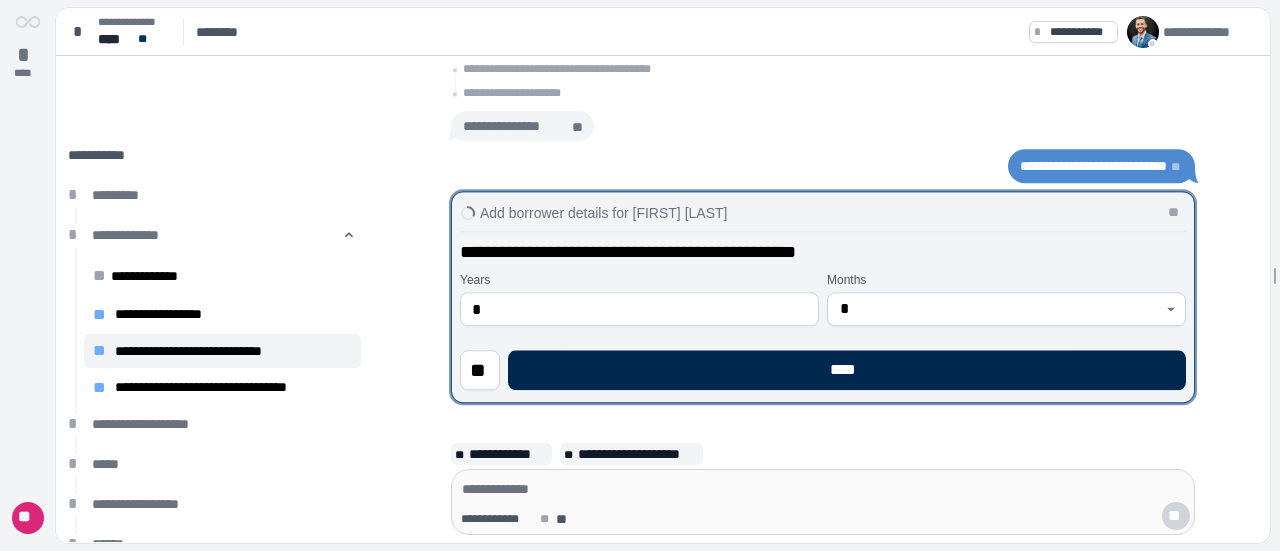 click on "****" at bounding box center (847, 370) 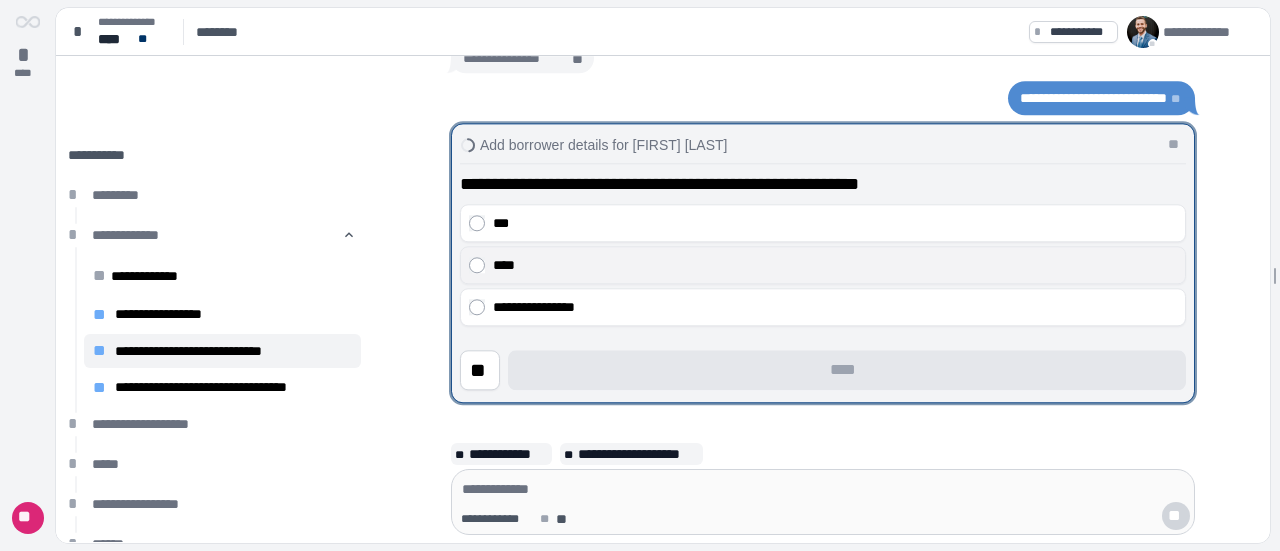 click on "****" at bounding box center [835, 265] 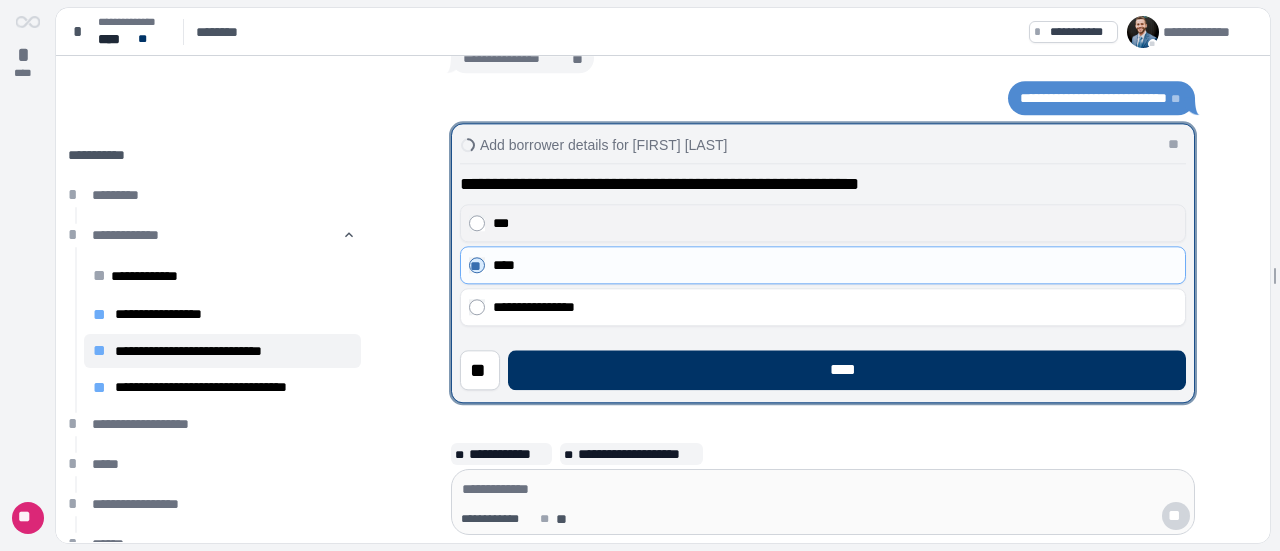 click on "***" at bounding box center [835, 223] 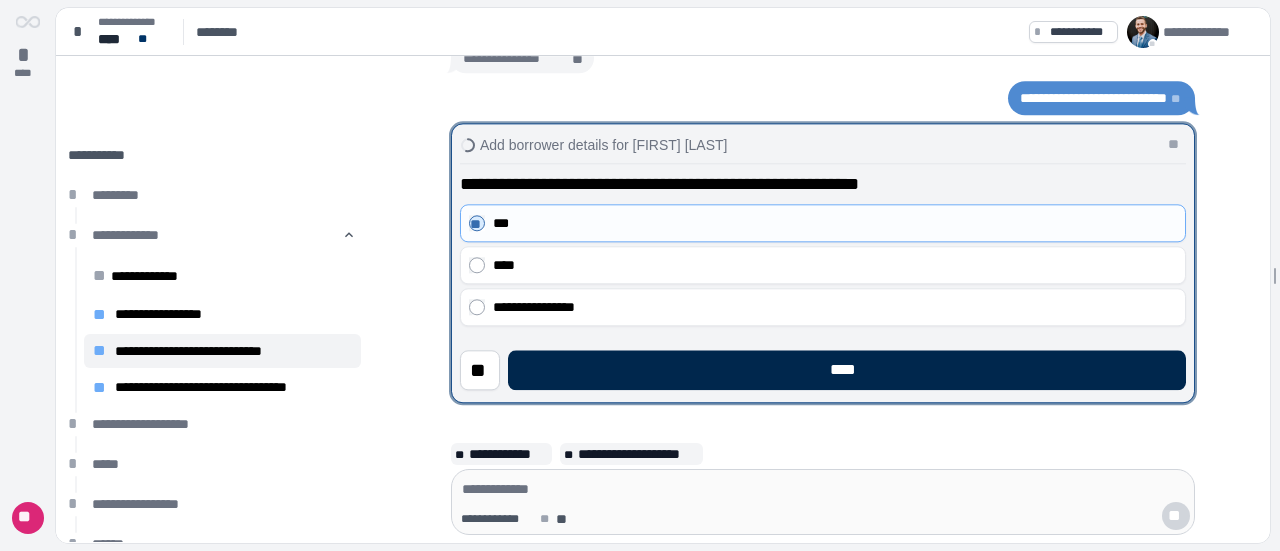 click on "****" at bounding box center (847, 370) 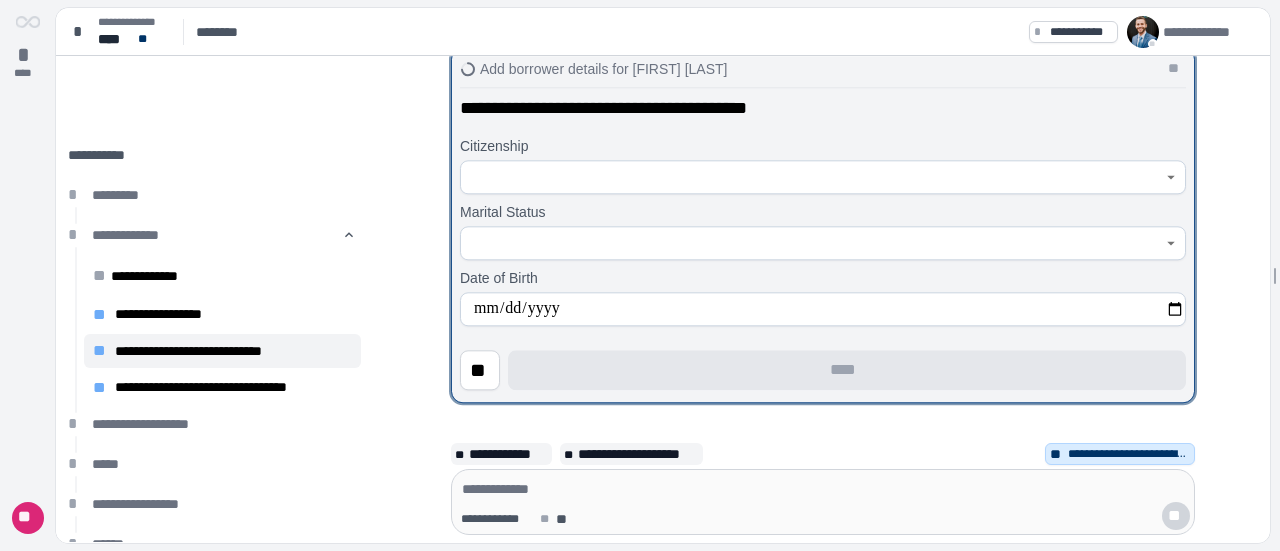 click at bounding box center [812, 177] 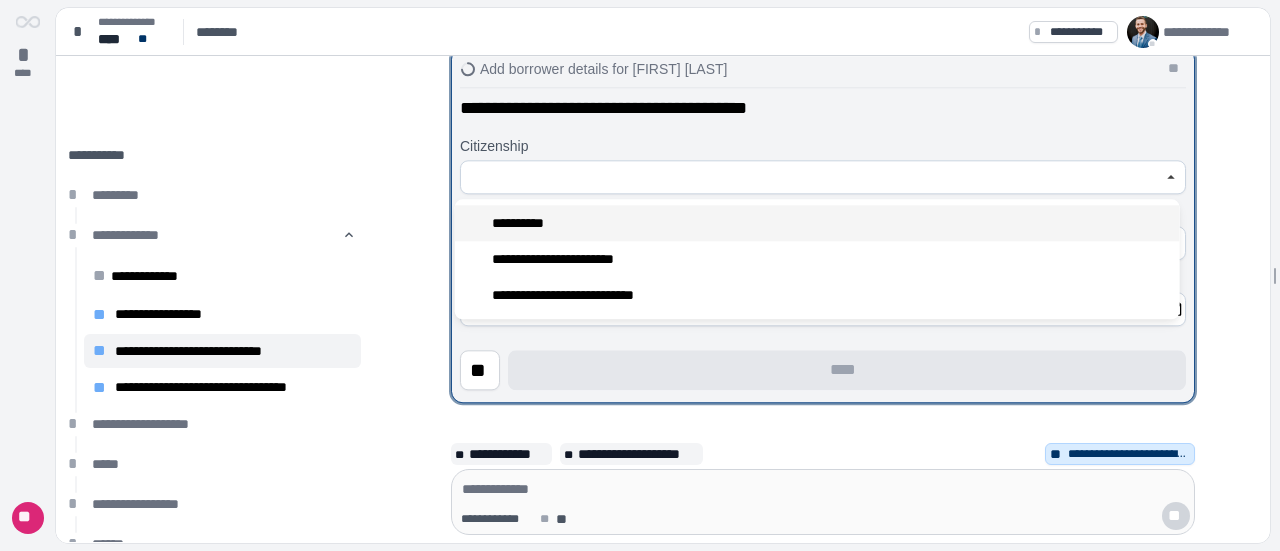 click on "**********" at bounding box center [817, 223] 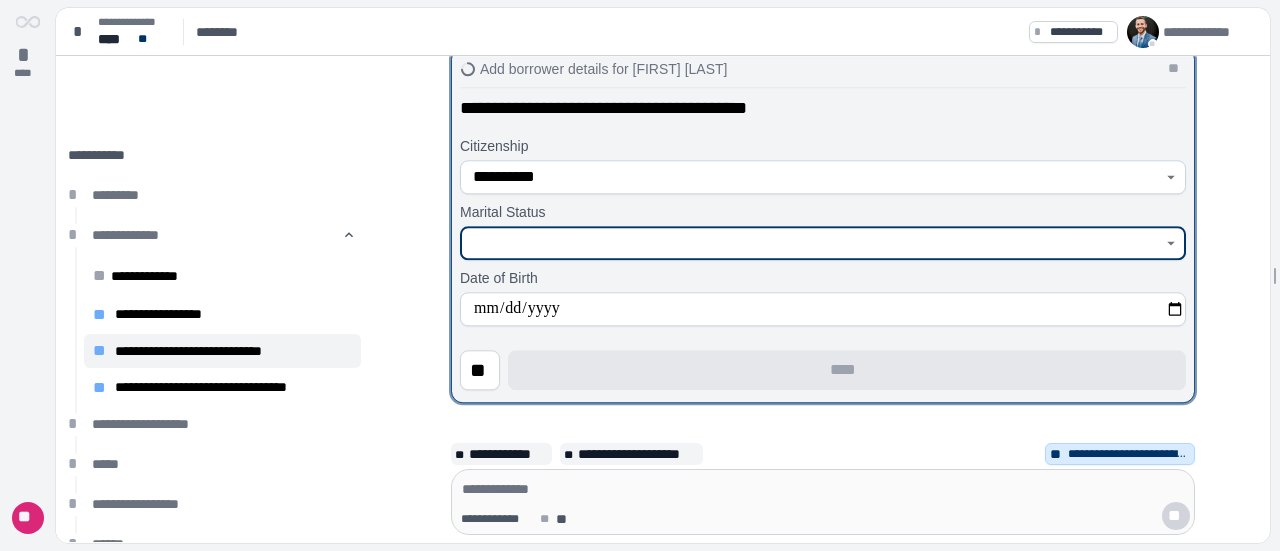 click at bounding box center (812, 243) 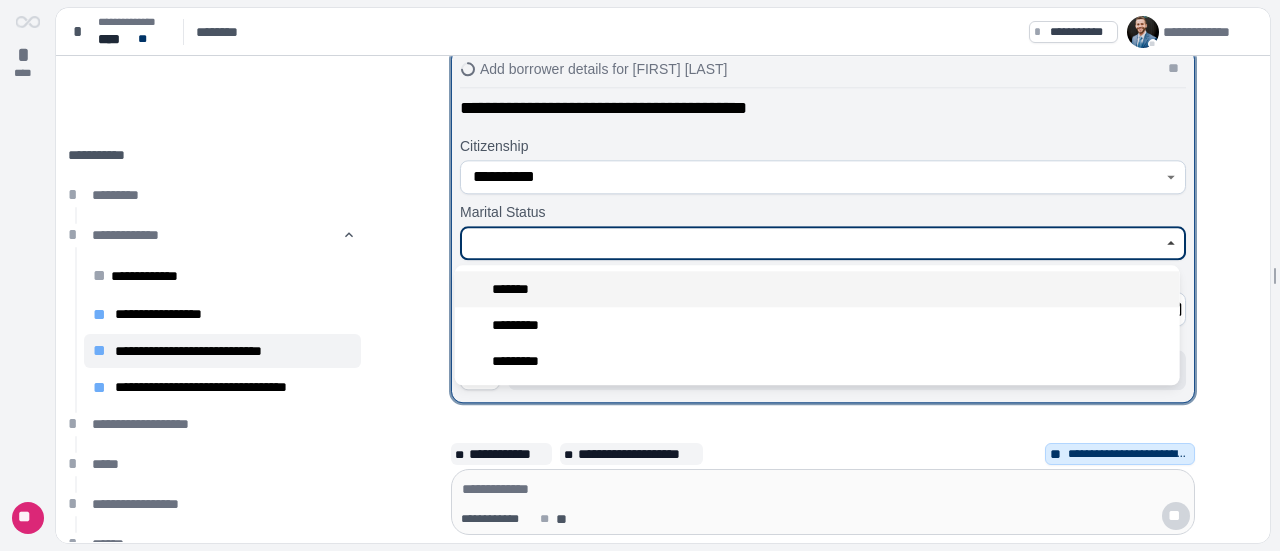 click on "*******" at bounding box center [817, 289] 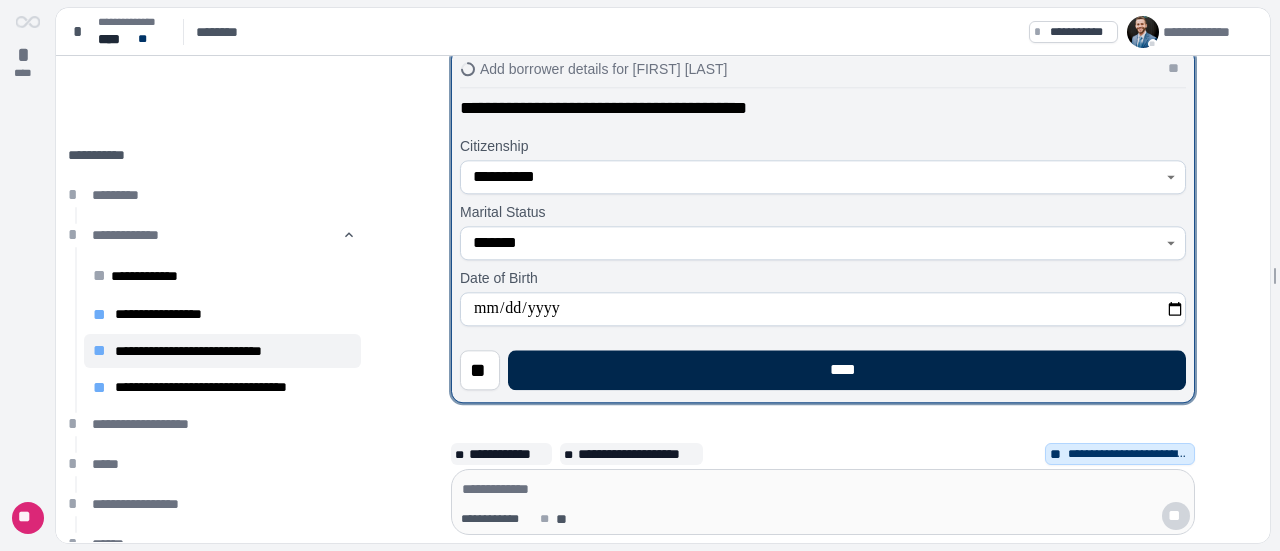 click on "****" at bounding box center [847, 370] 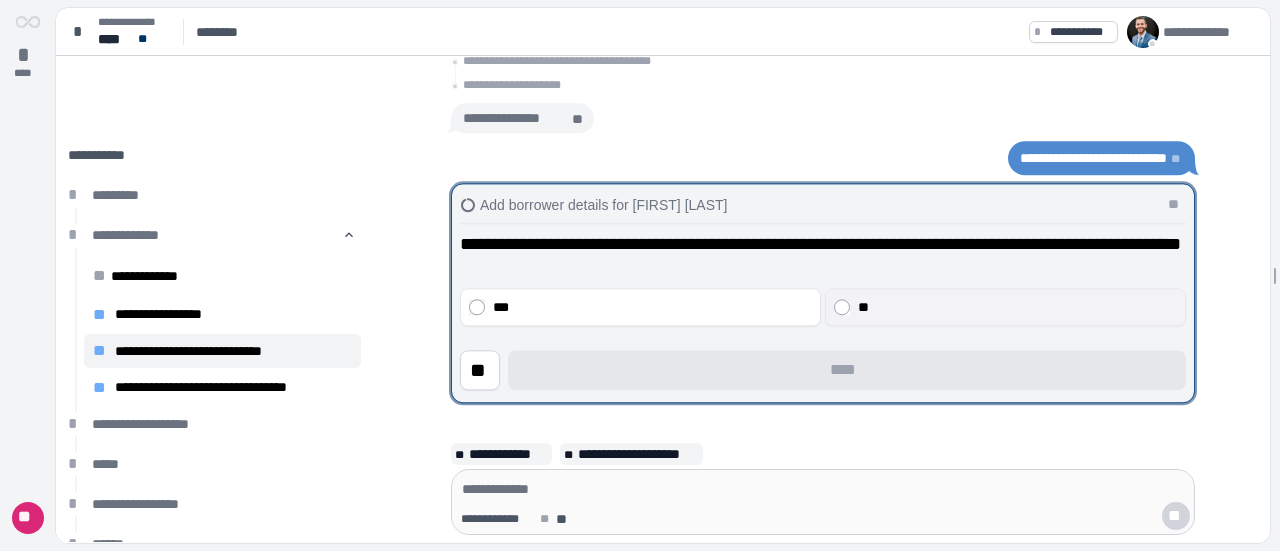 click on "**" at bounding box center [1005, 307] 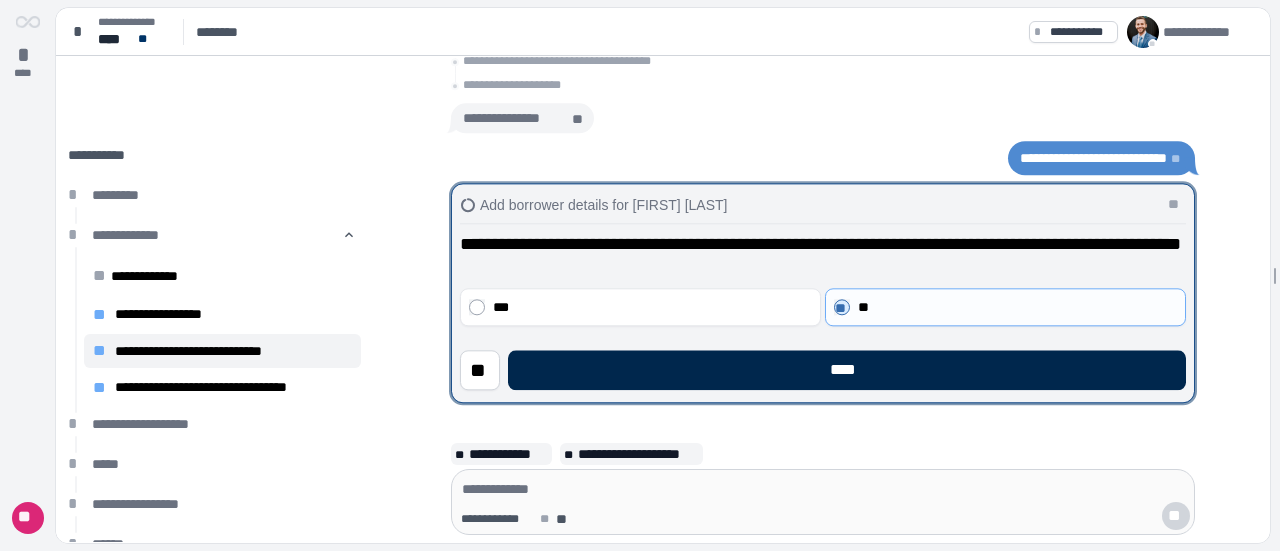 click on "****" at bounding box center [847, 370] 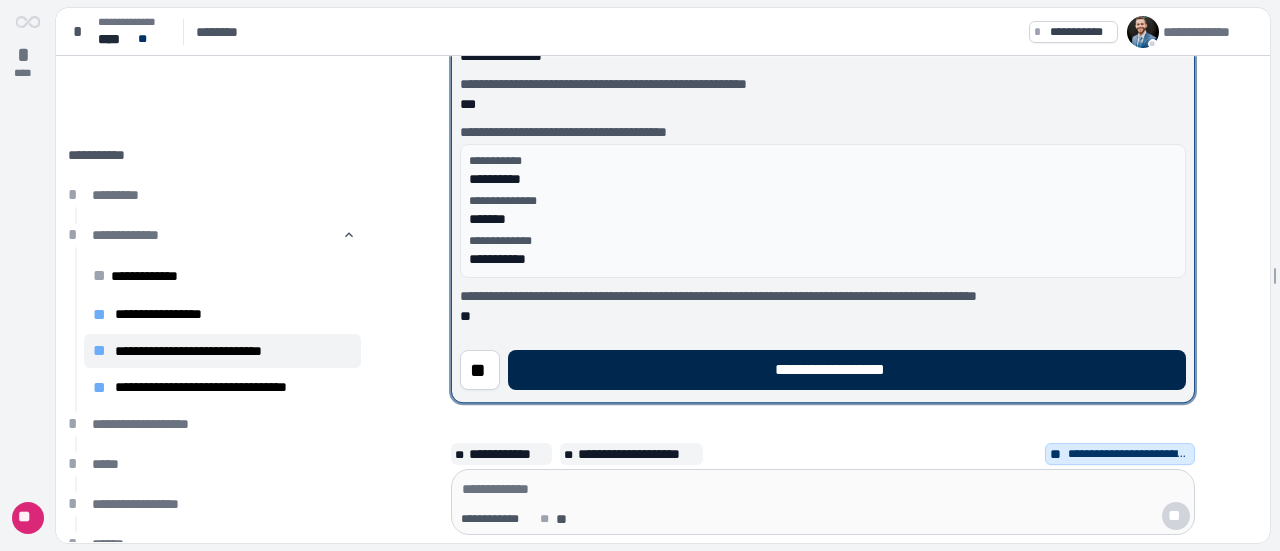 click on "**********" at bounding box center [847, 370] 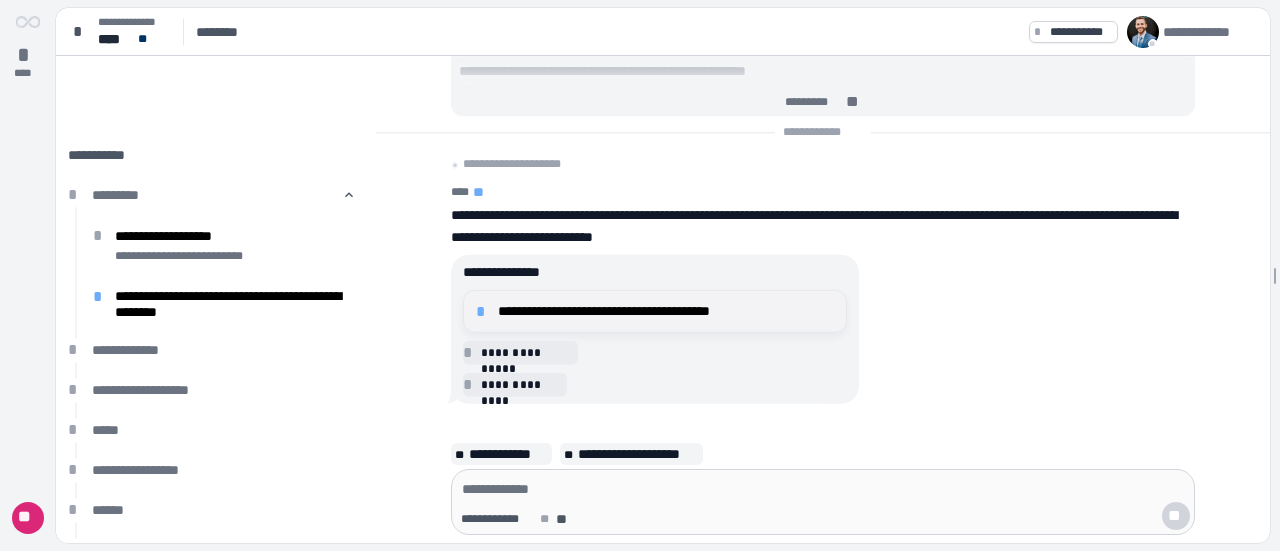 click on "**********" at bounding box center (666, 311) 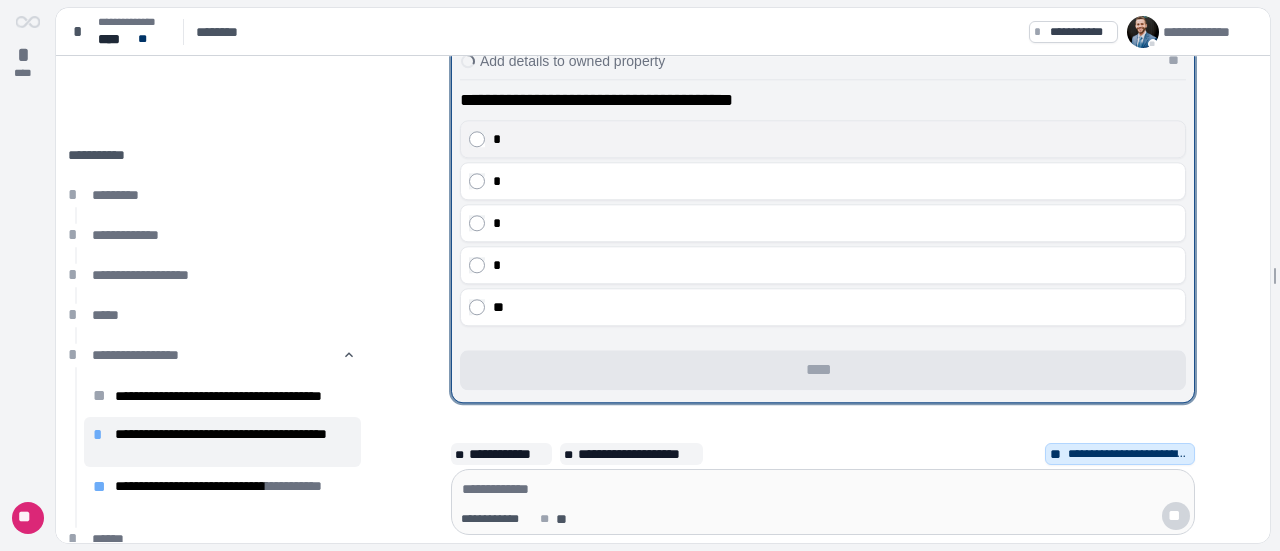 click on "*" at bounding box center (835, 139) 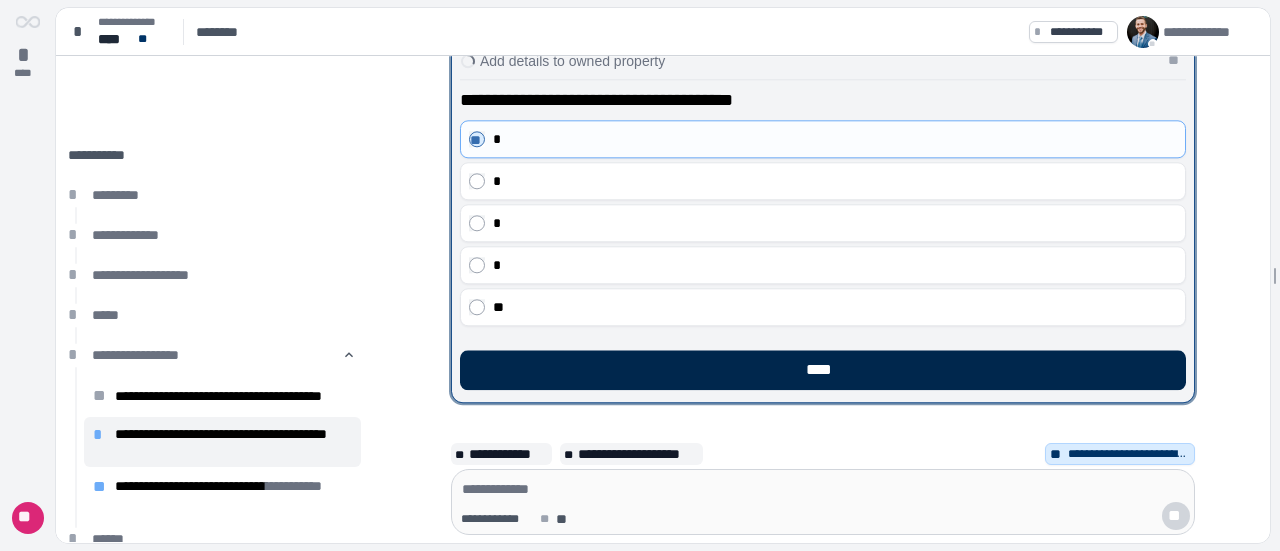 click on "****" at bounding box center (823, 370) 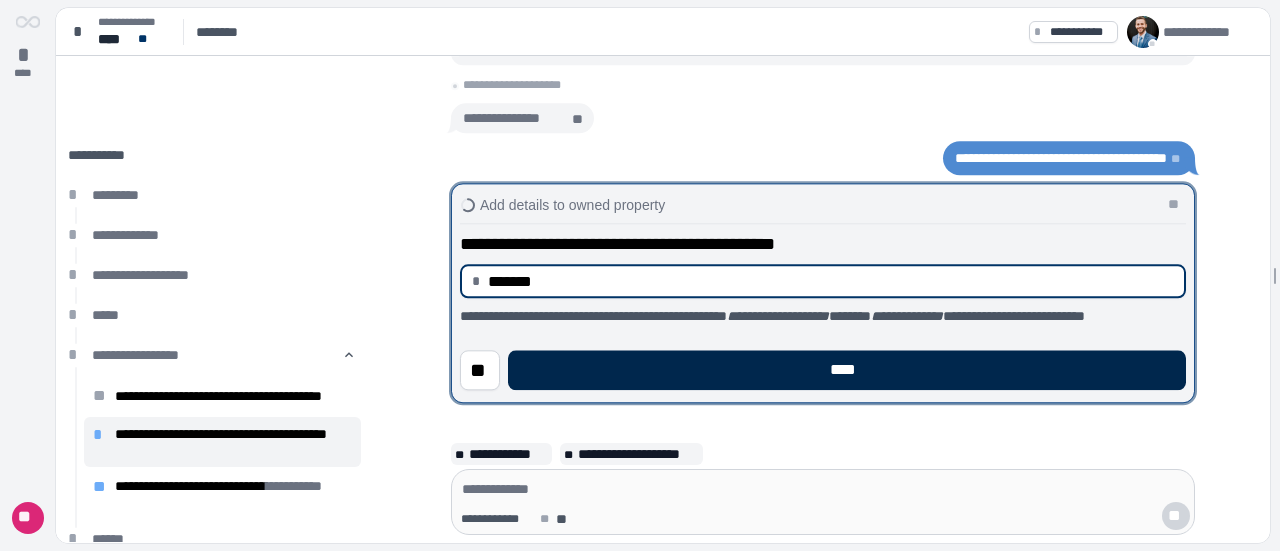 type on "**********" 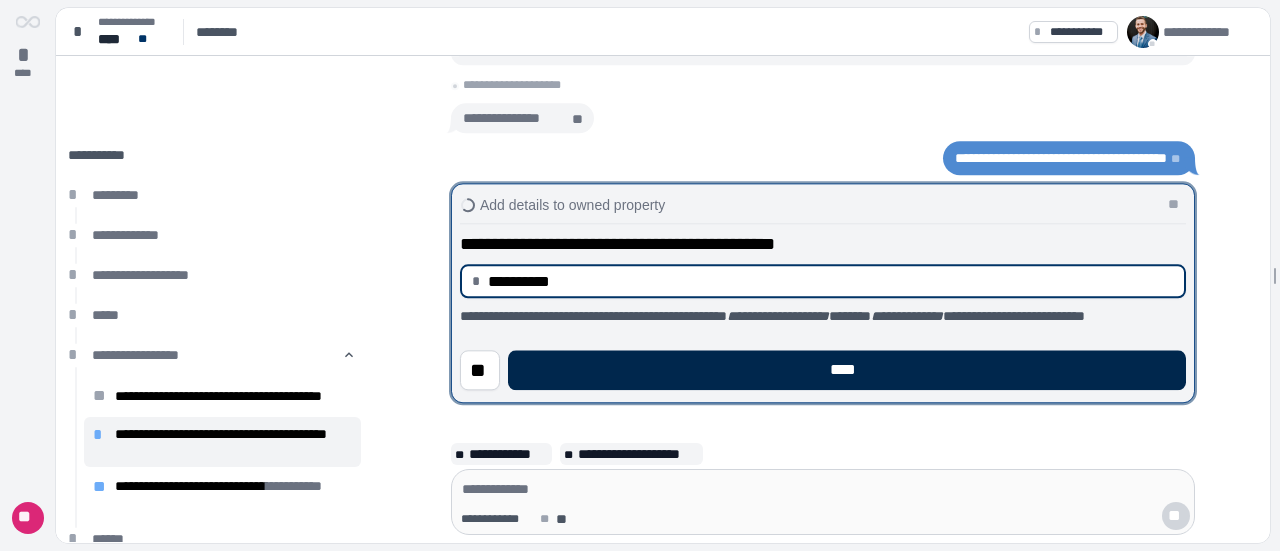 click on "****" at bounding box center (847, 370) 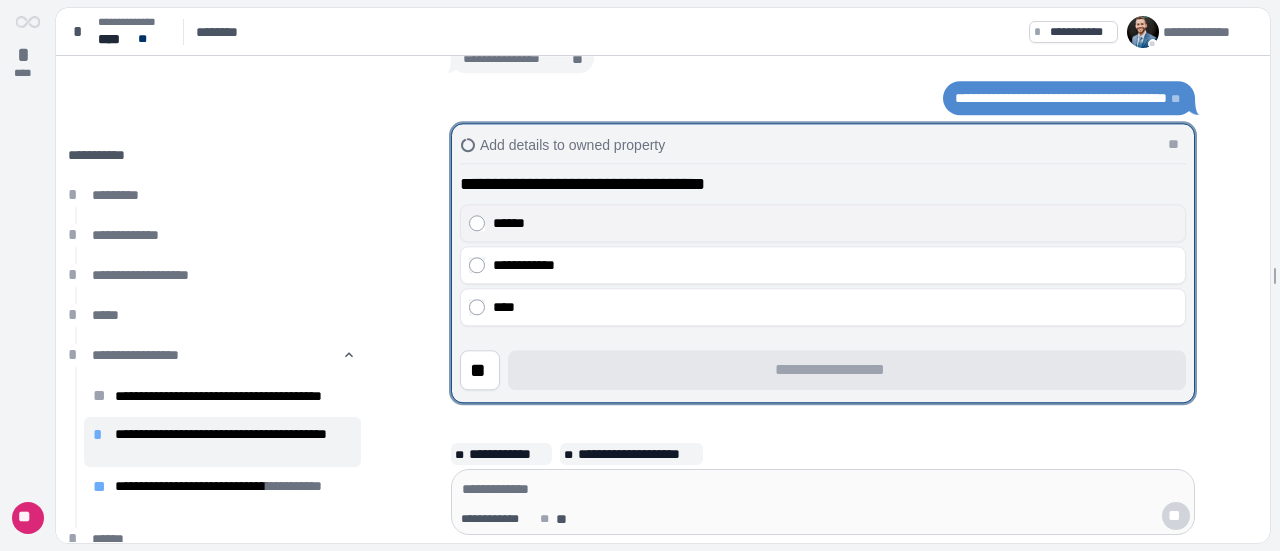 click on "******" at bounding box center (835, 223) 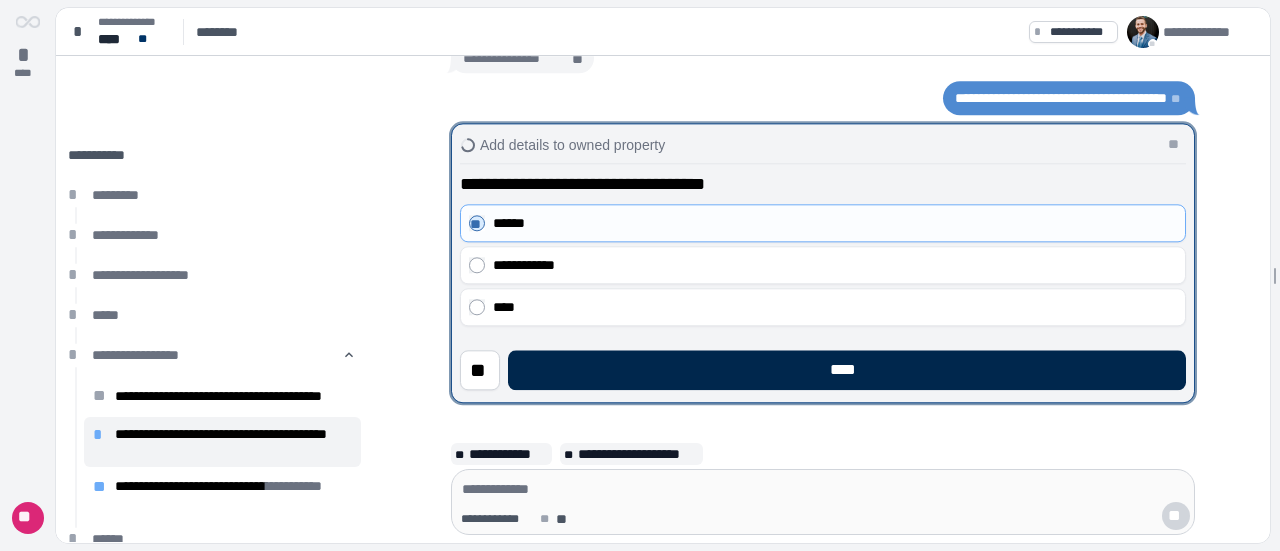 click on "****" at bounding box center (847, 370) 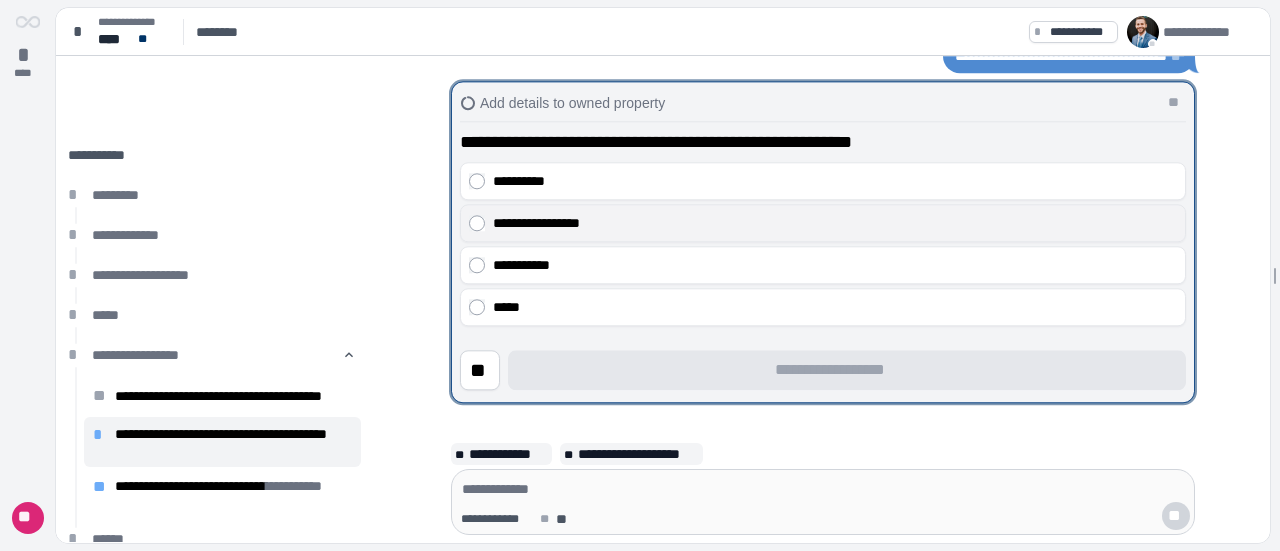 click on "**********" at bounding box center (835, 223) 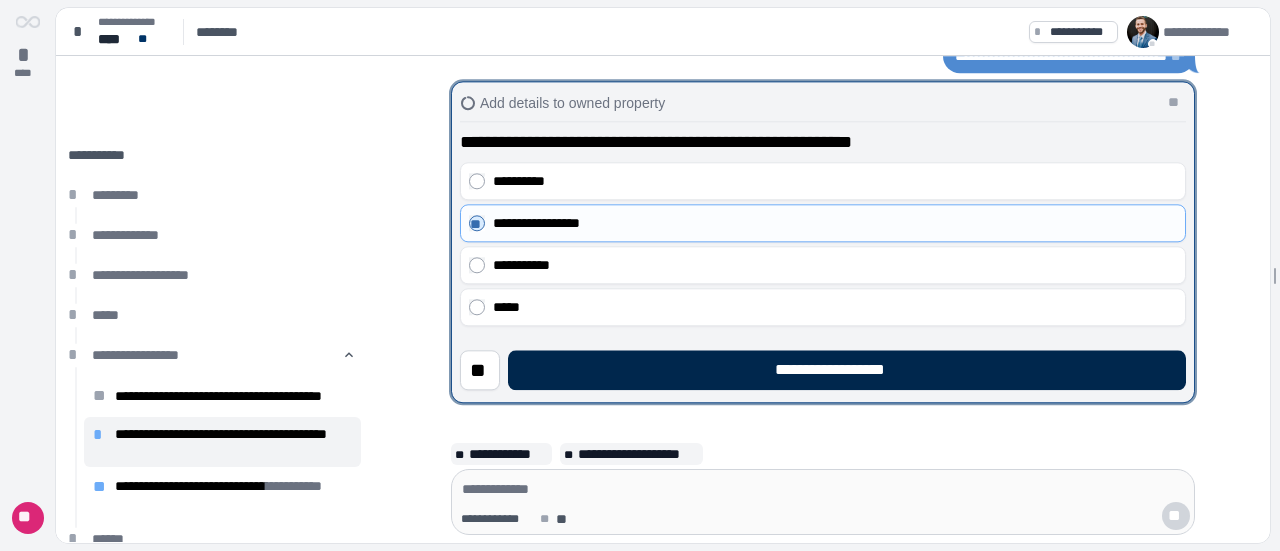 click on "**********" at bounding box center (847, 370) 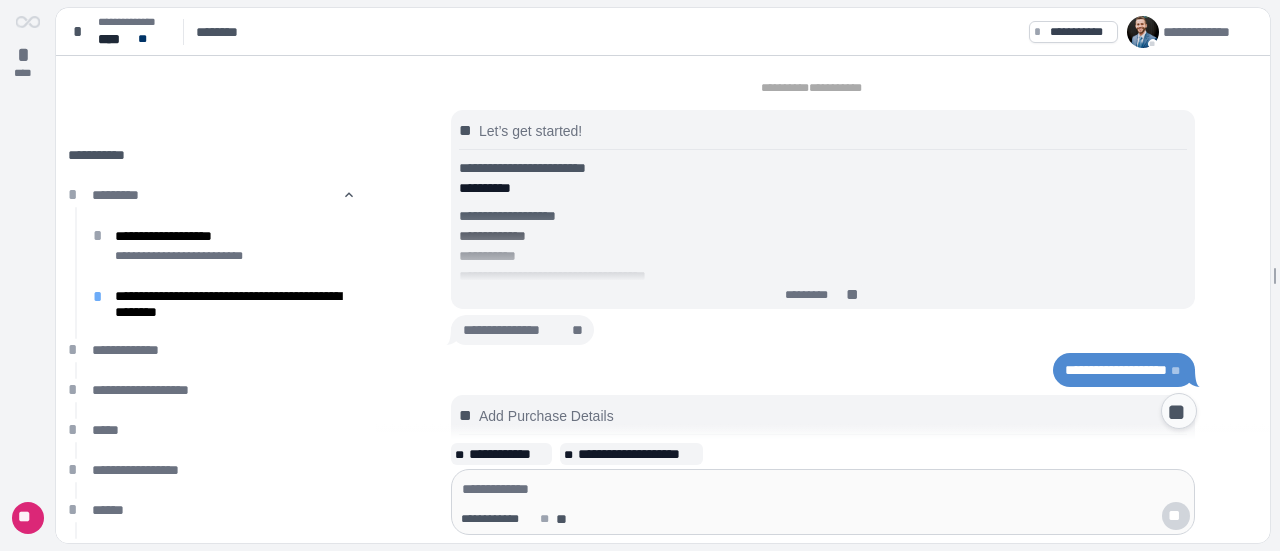 scroll, scrollTop: 1132, scrollLeft: 0, axis: vertical 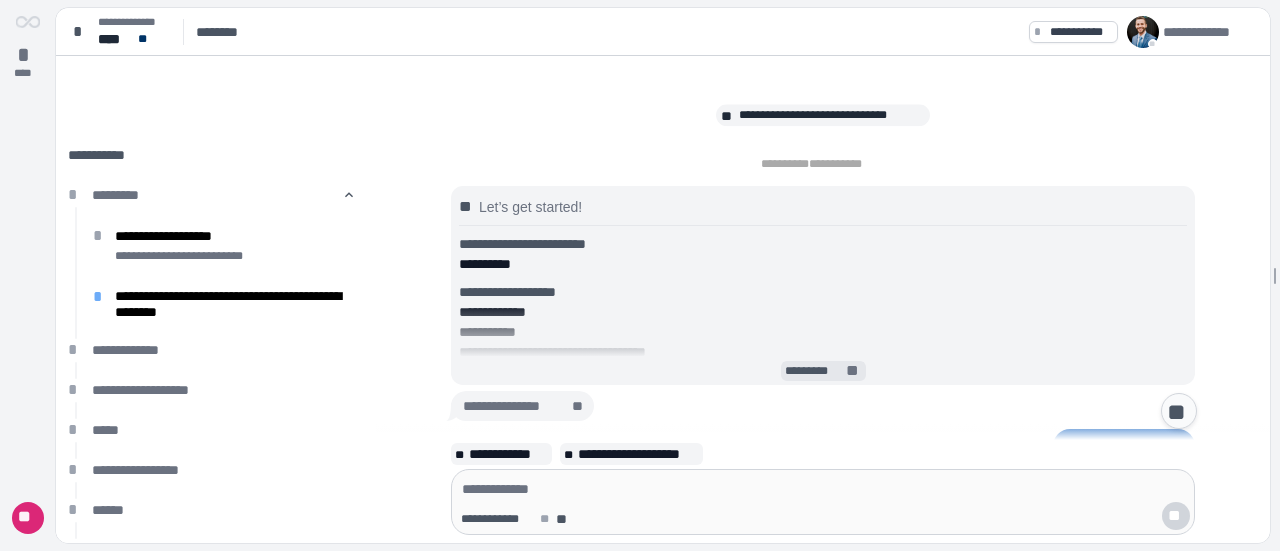 click 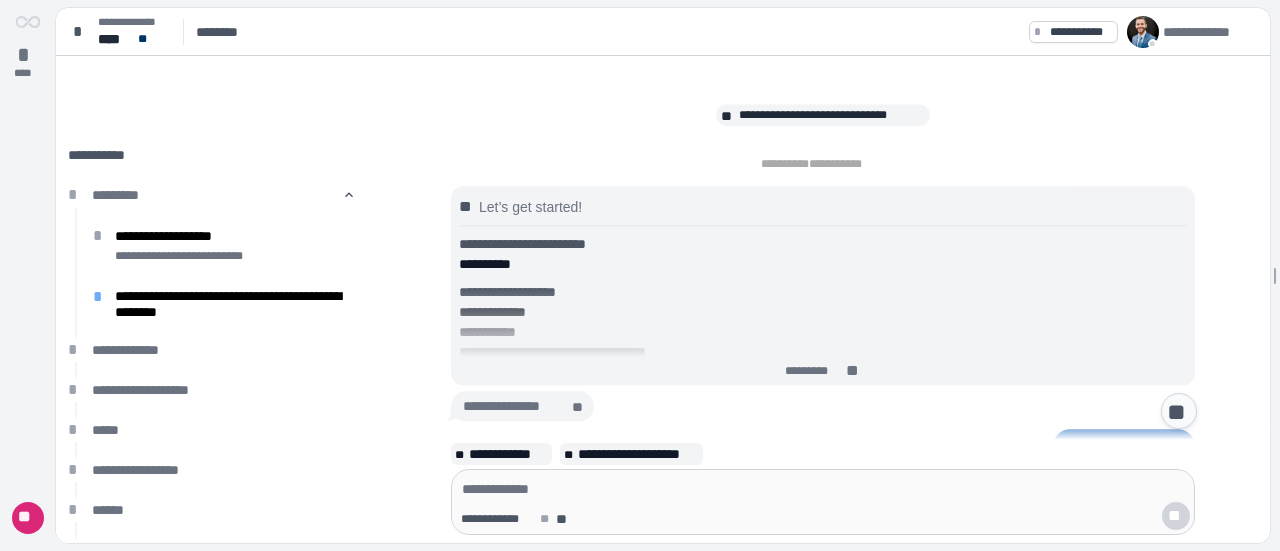 scroll, scrollTop: 1334, scrollLeft: 0, axis: vertical 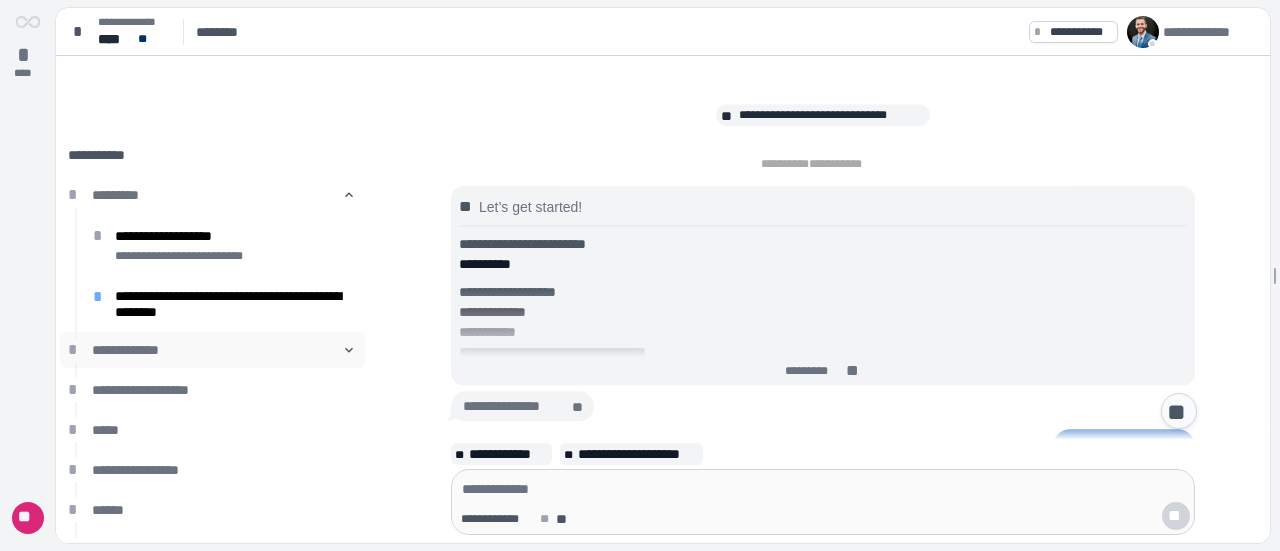 click on "**********" at bounding box center (212, 350) 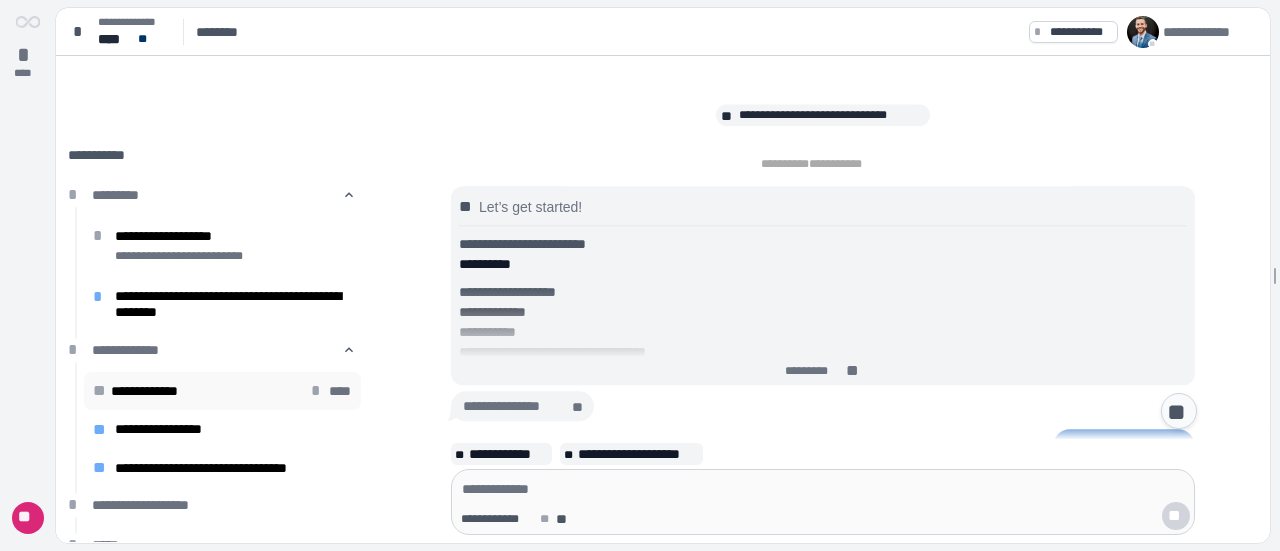 click on "**********" at bounding box center (150, 391) 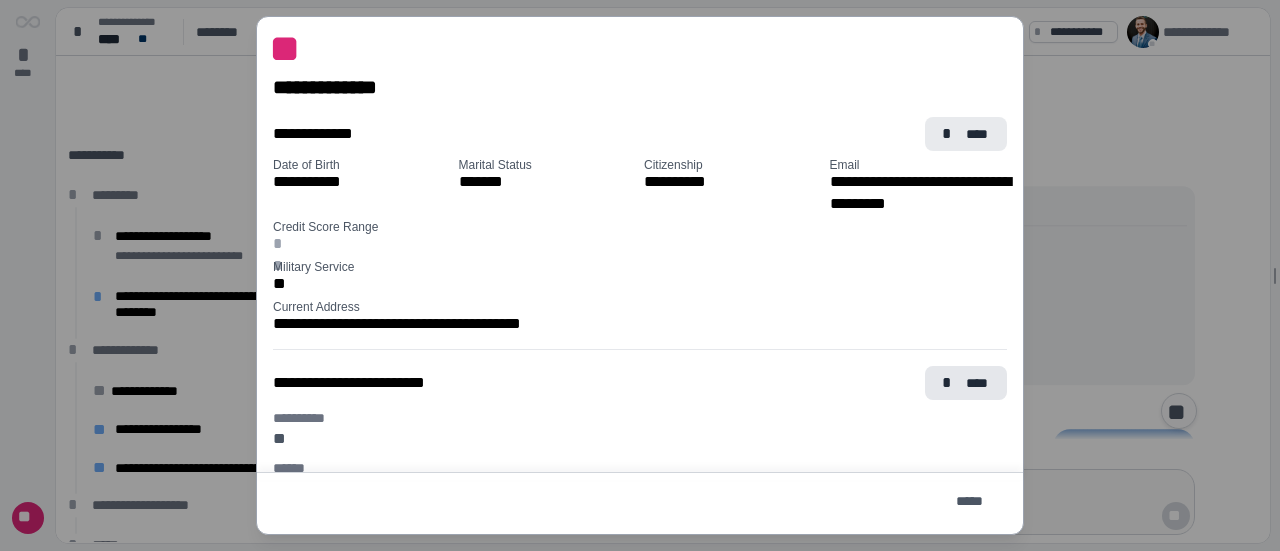 click on "****" at bounding box center [978, 134] 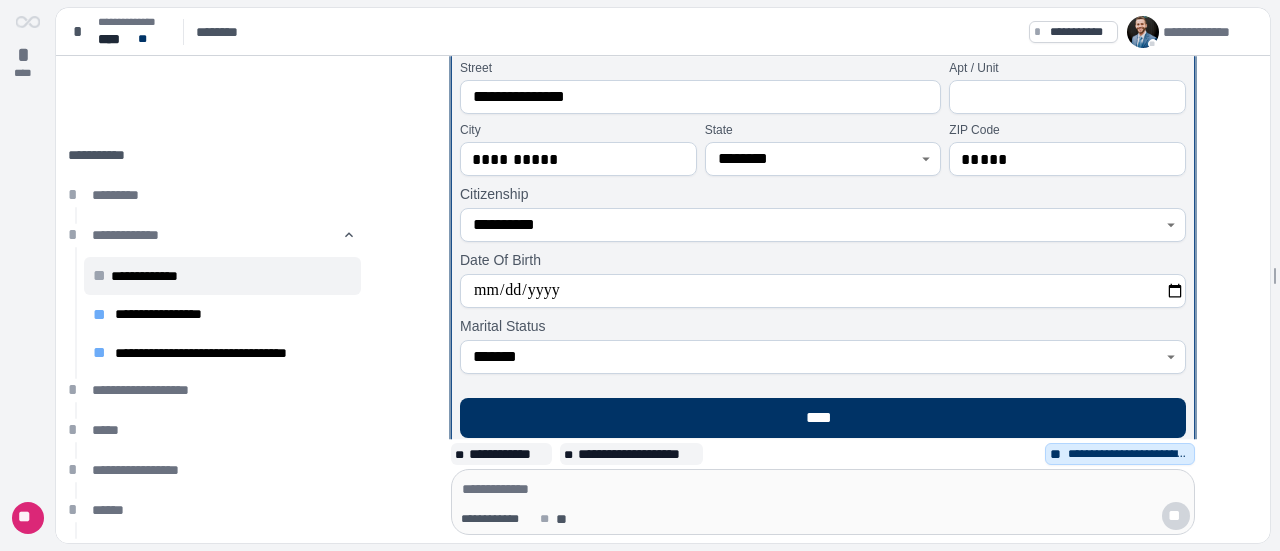 scroll, scrollTop: 0, scrollLeft: 0, axis: both 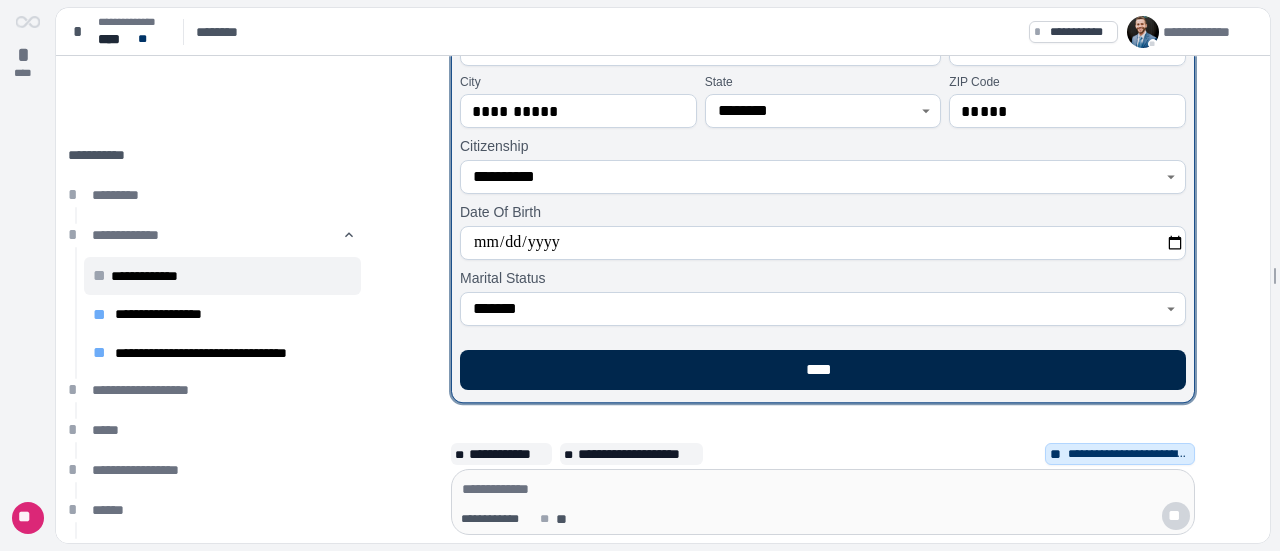 click on "****" at bounding box center [823, 370] 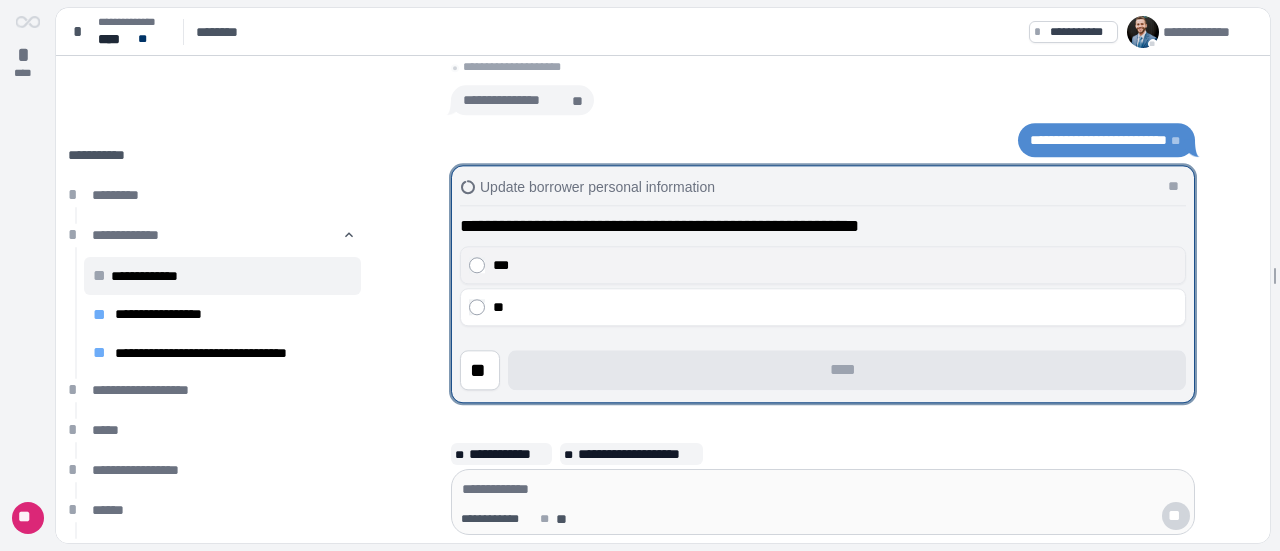 click on "***" at bounding box center [835, 265] 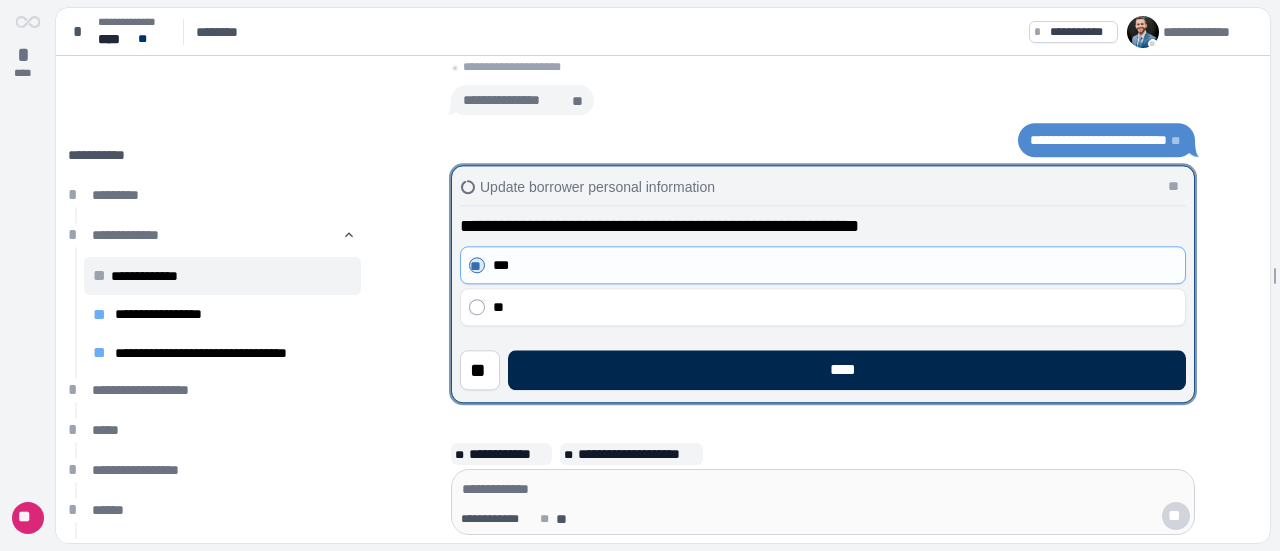 click on "****" at bounding box center [847, 370] 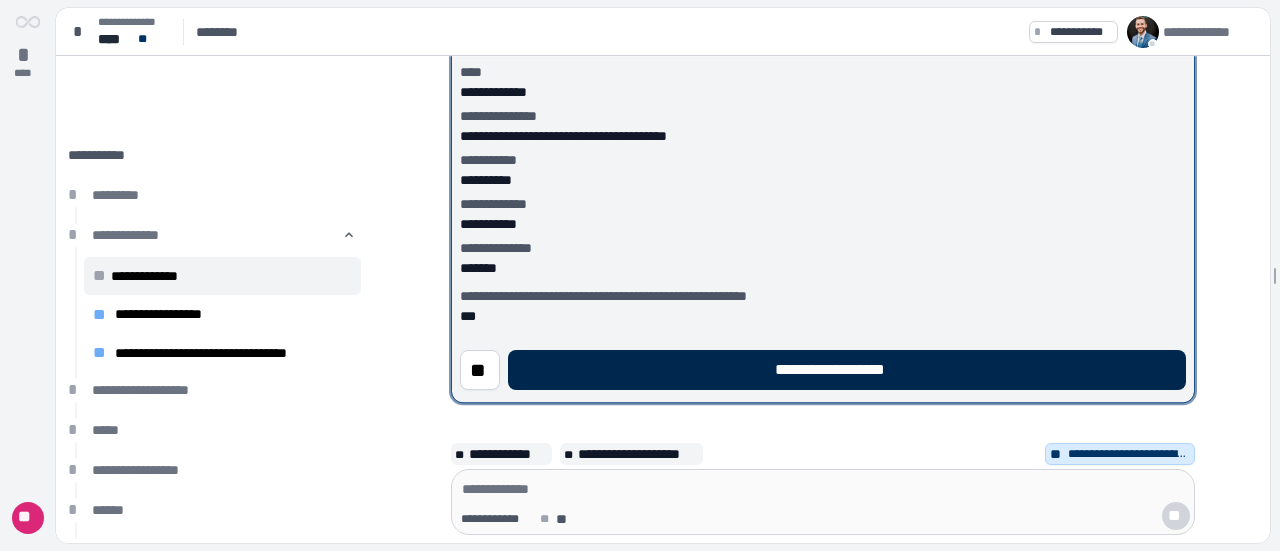 click on "**********" at bounding box center (847, 370) 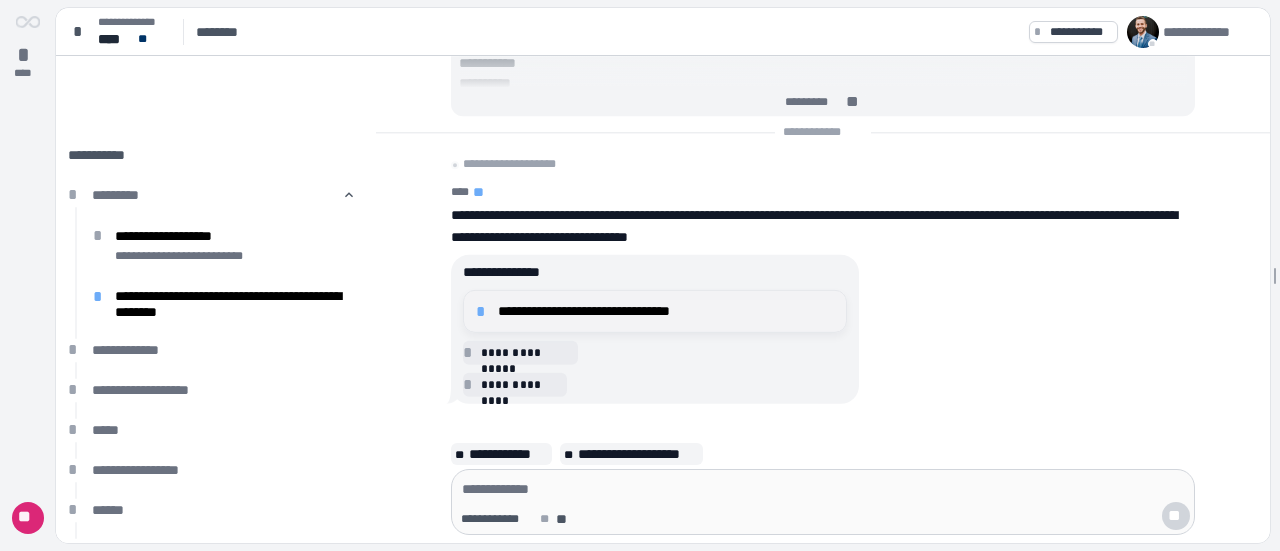 click on "**********" at bounding box center (666, 311) 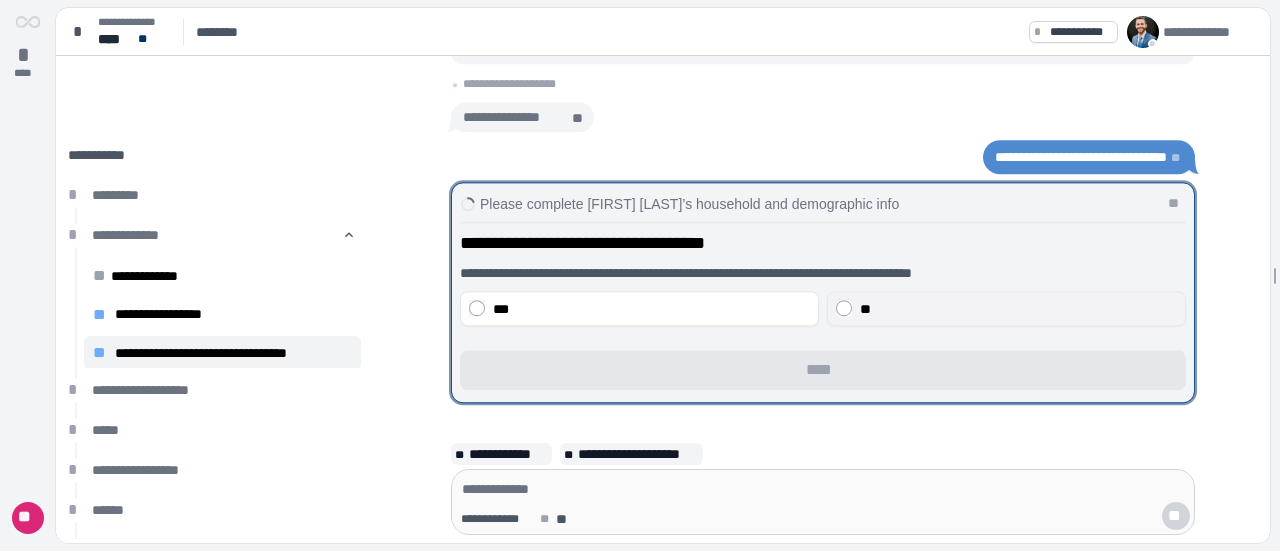click on "**" at bounding box center (1018, 309) 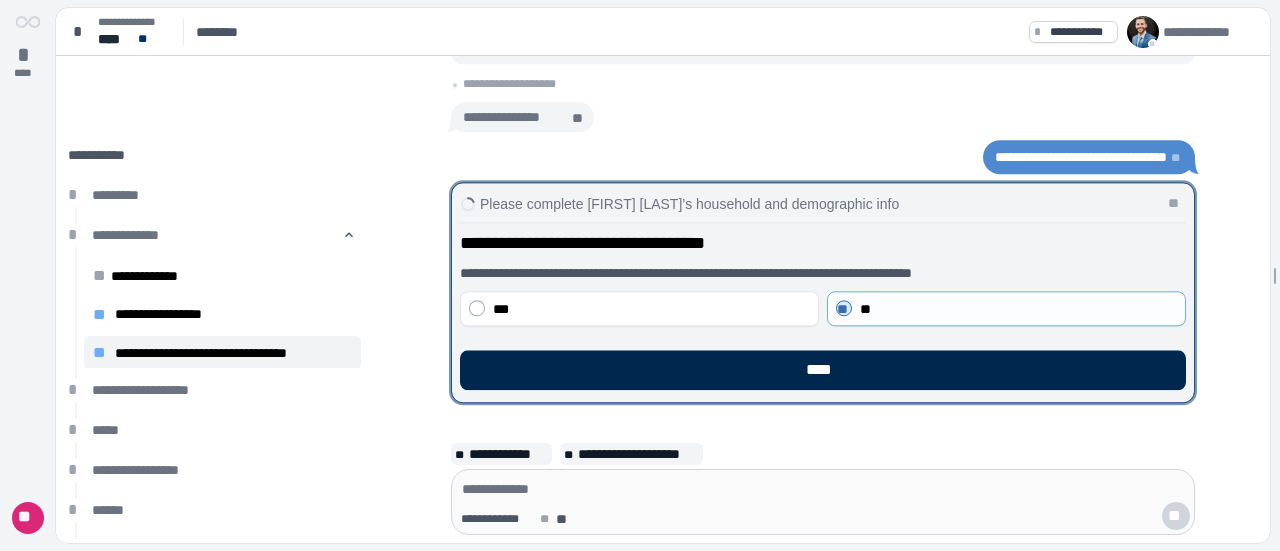 click on "****" at bounding box center (823, 370) 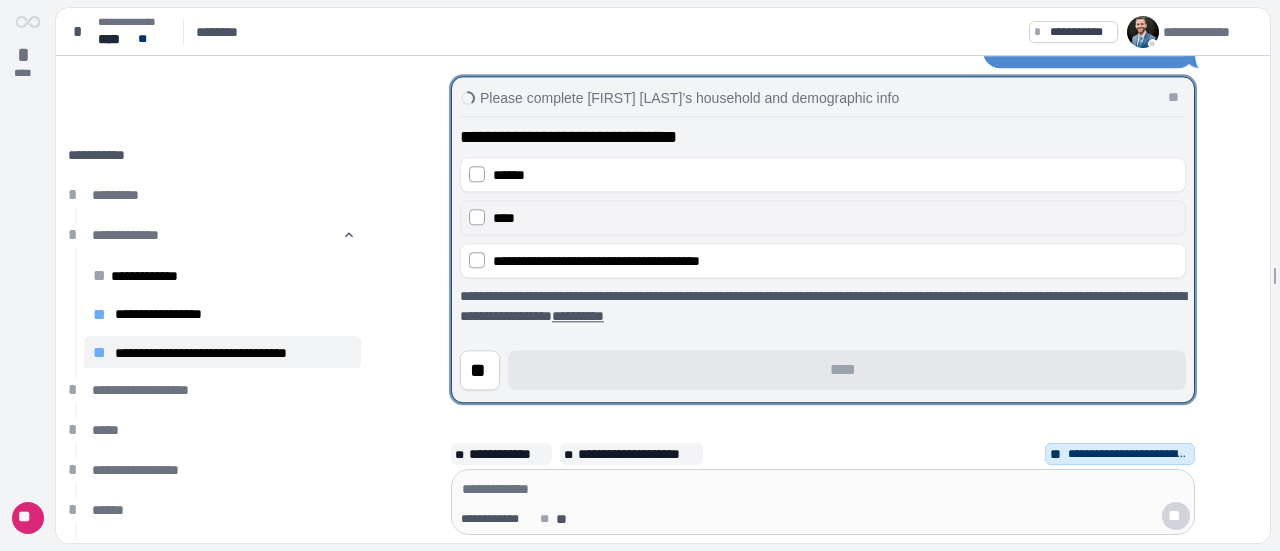 click on "****" at bounding box center [835, 218] 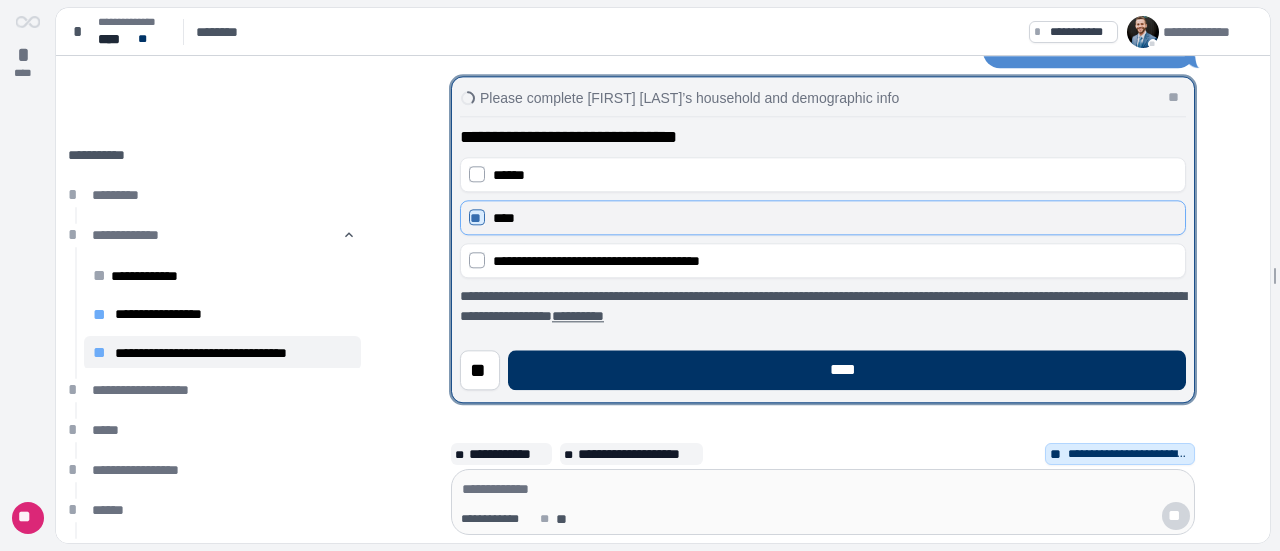 click on "****" at bounding box center [835, 218] 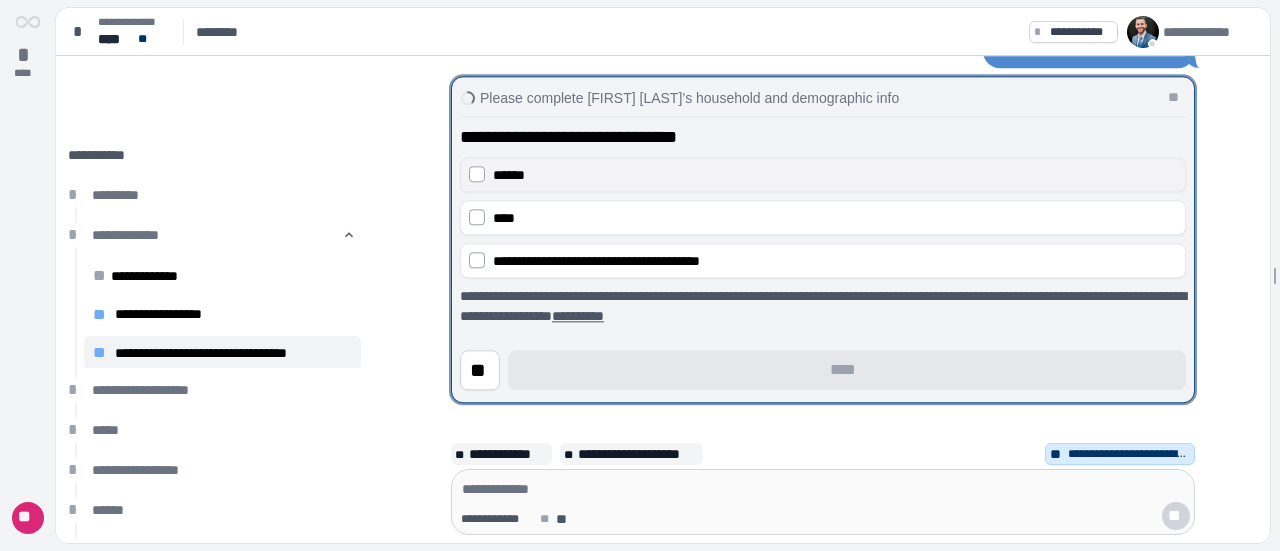 click on "******" at bounding box center (835, 175) 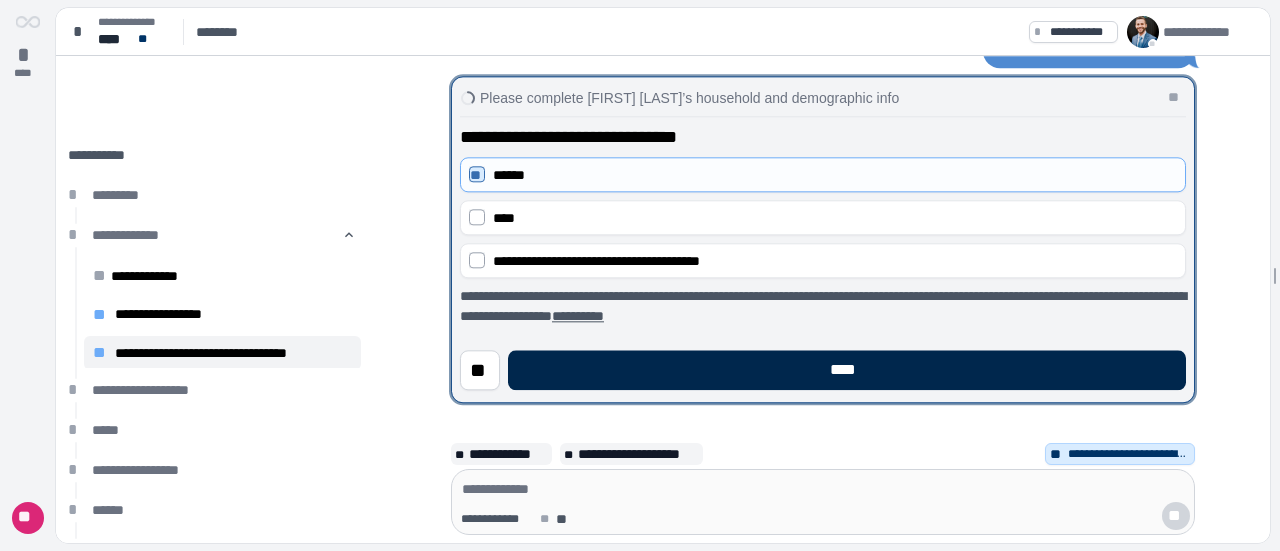 click on "****" at bounding box center (847, 370) 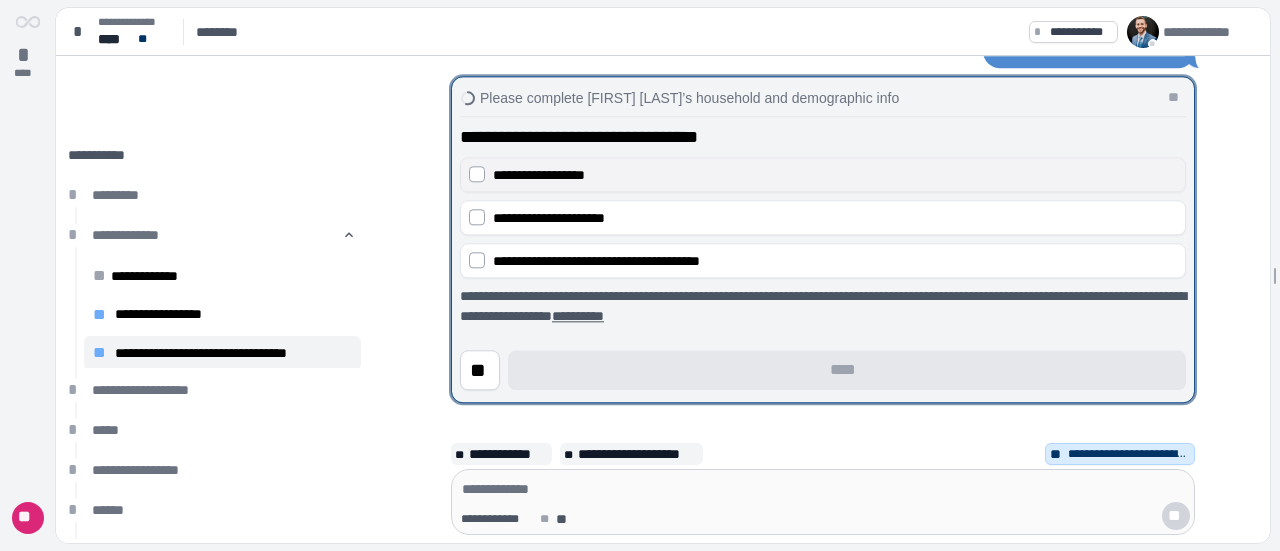 click on "**********" at bounding box center (835, 175) 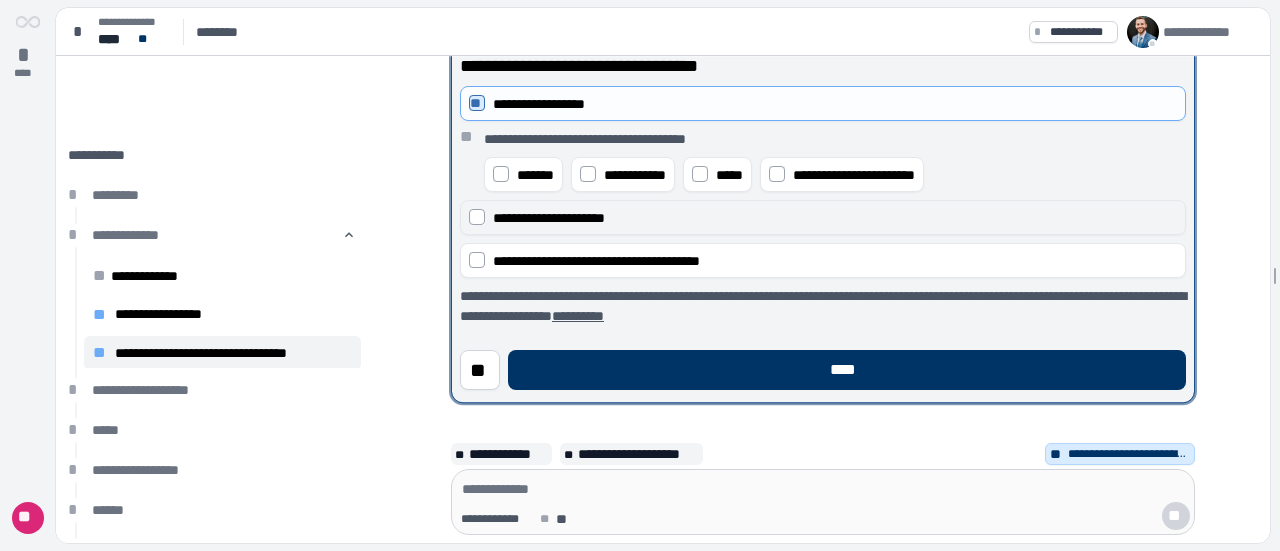 click on "**********" at bounding box center (823, 217) 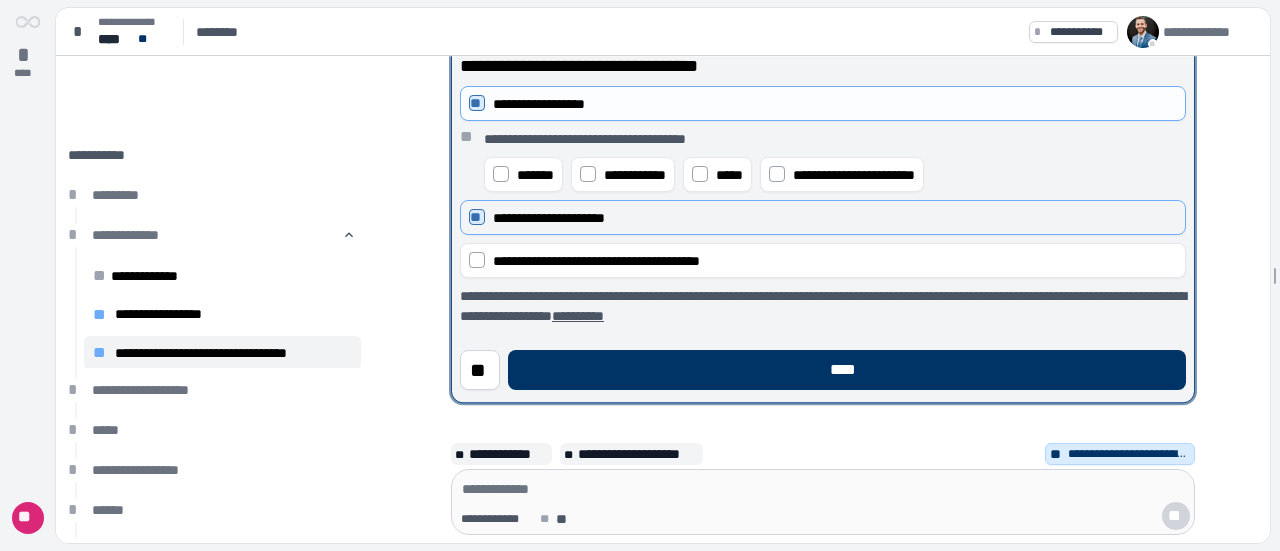 click on "**********" at bounding box center [823, 217] 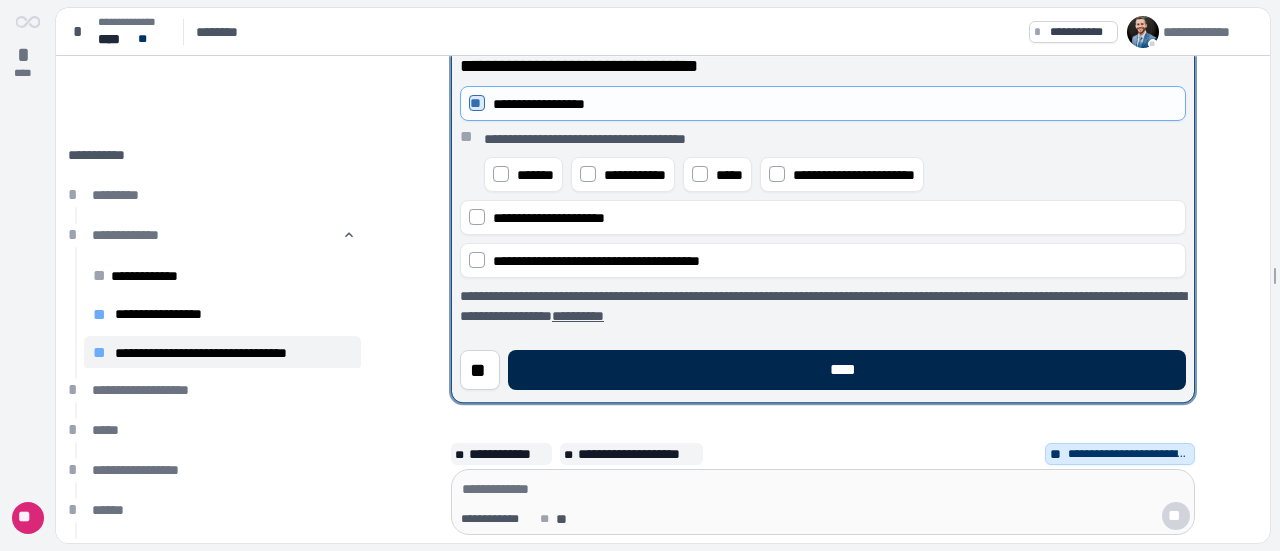 click on "****" at bounding box center (847, 370) 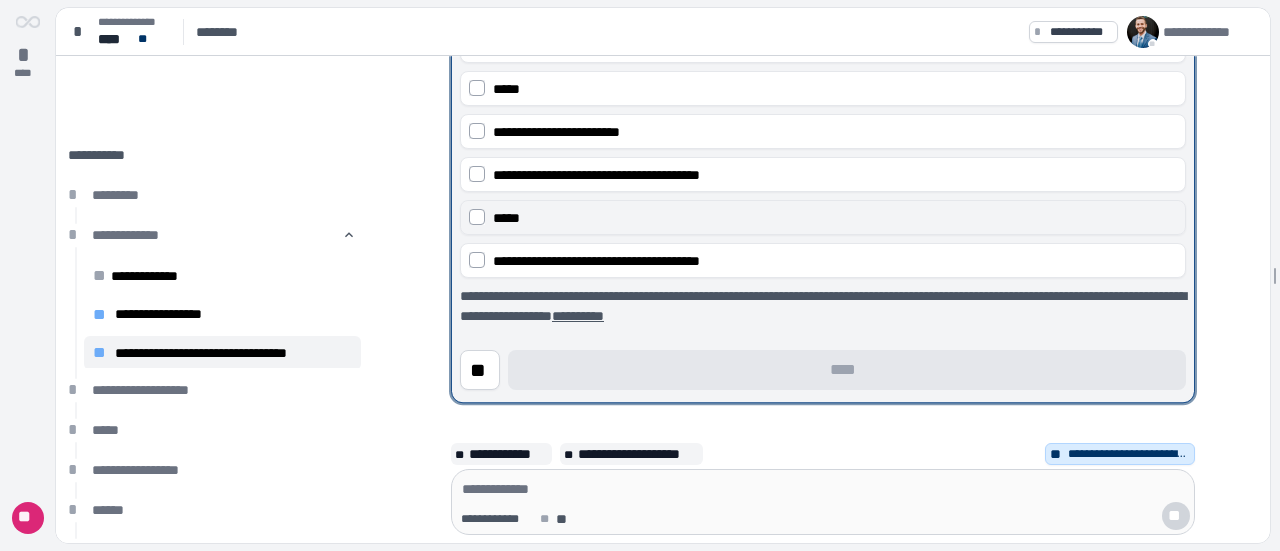 click on "*****" at bounding box center [506, 218] 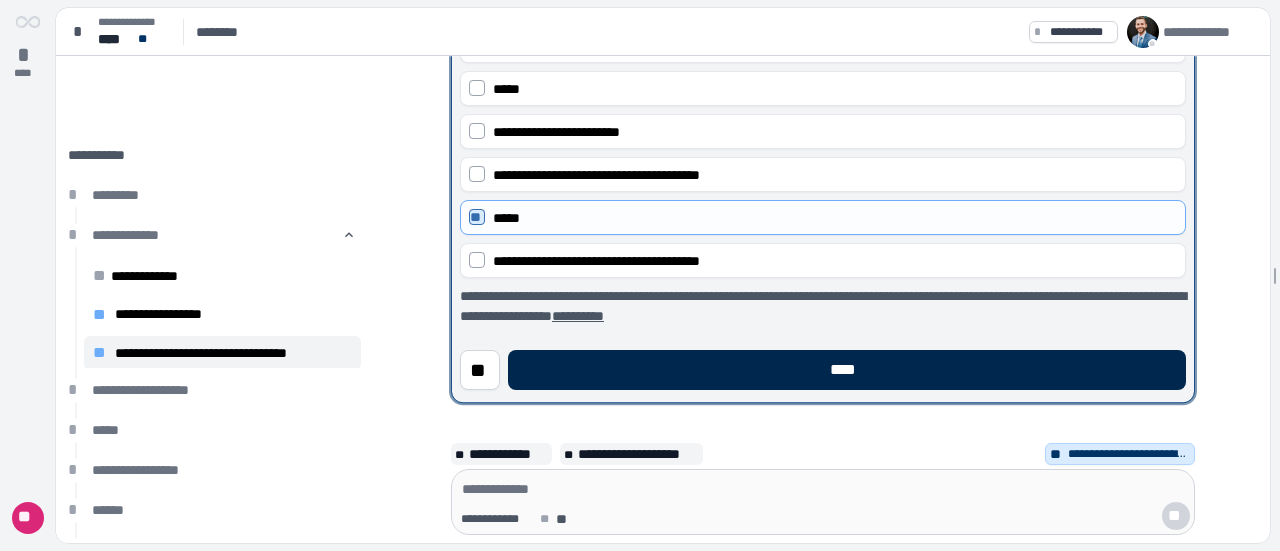 click on "****" at bounding box center (847, 370) 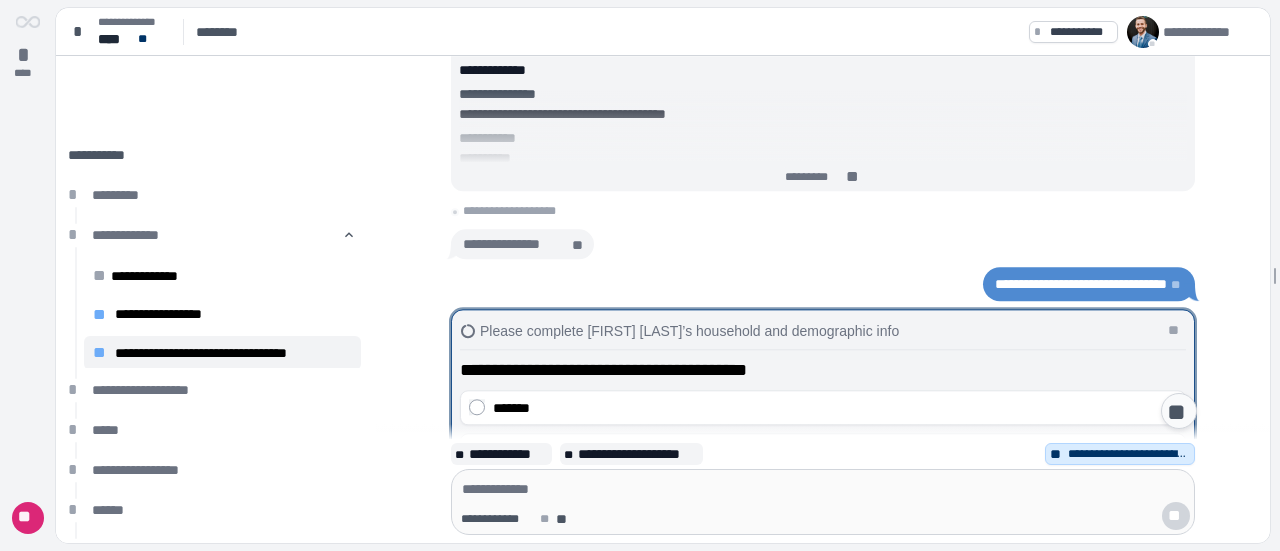 scroll, scrollTop: 300, scrollLeft: 0, axis: vertical 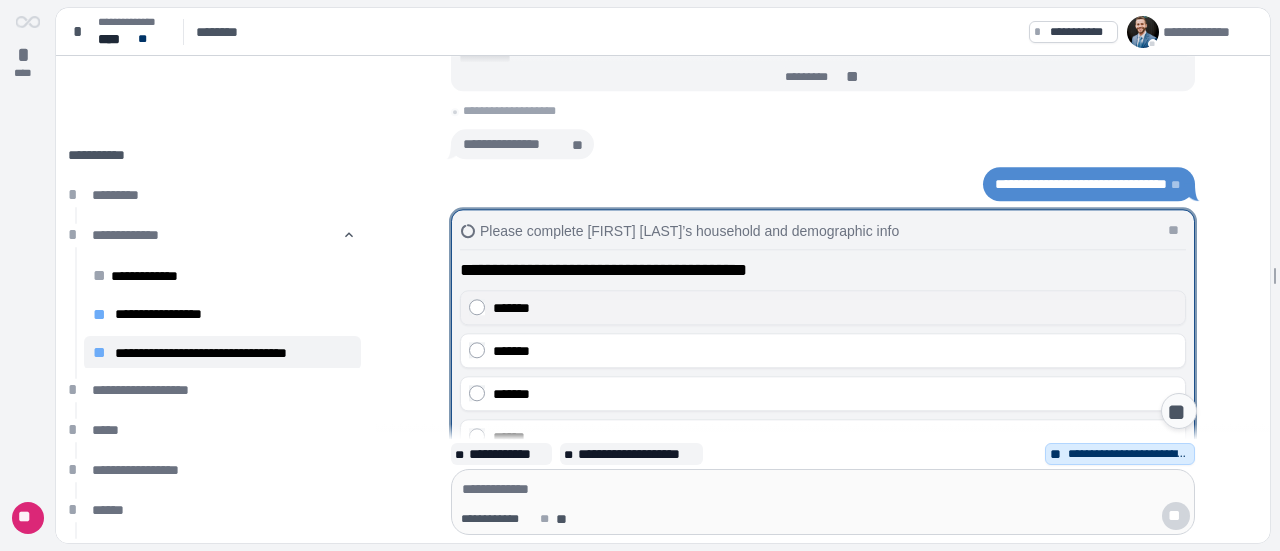 click on "*******" at bounding box center [835, 308] 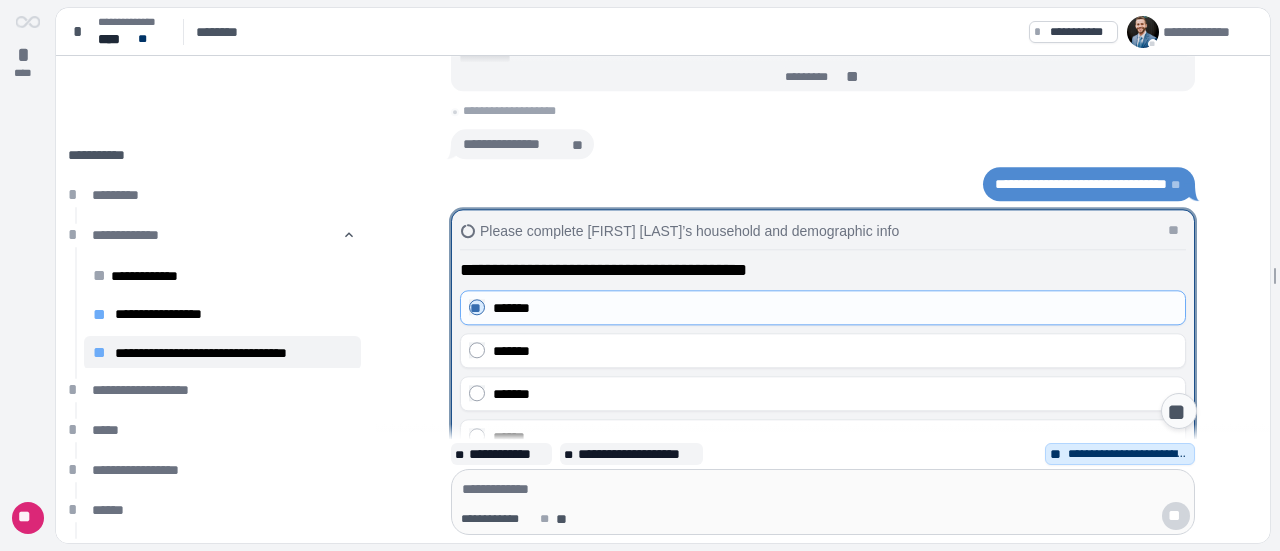scroll, scrollTop: 0, scrollLeft: 0, axis: both 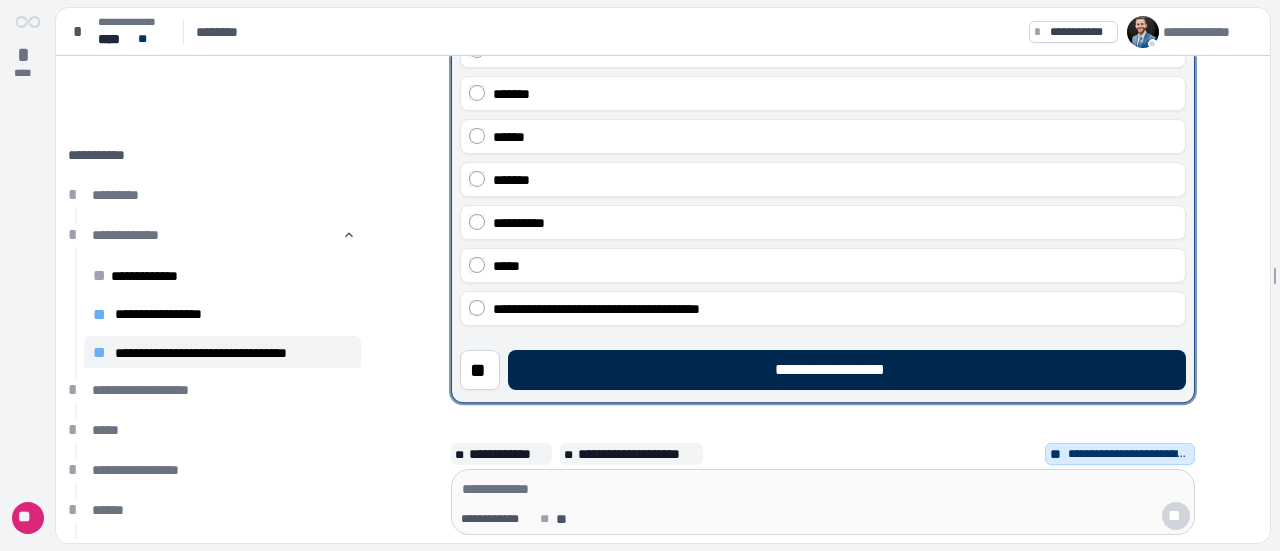 click on "**********" at bounding box center (847, 370) 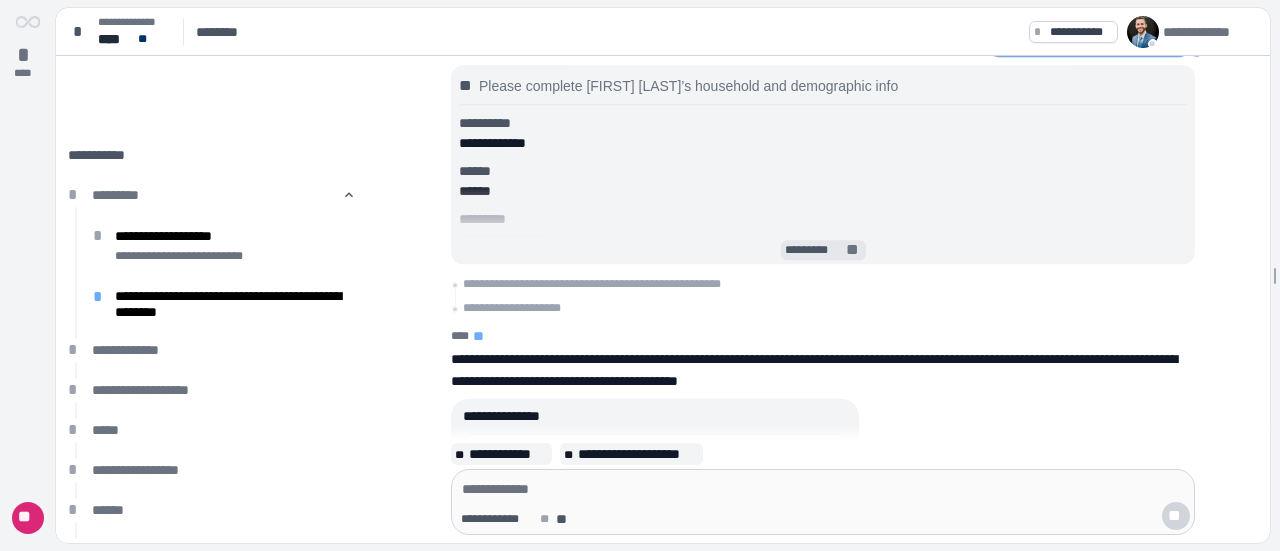 scroll, scrollTop: 444, scrollLeft: 0, axis: vertical 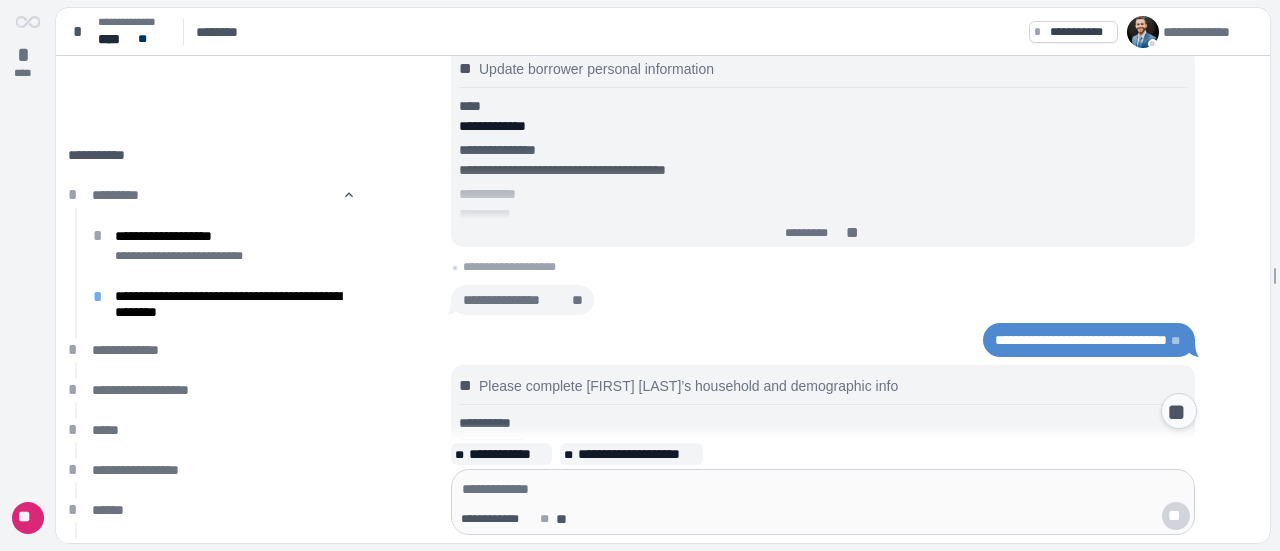 click on "**********" at bounding box center [1081, 341] 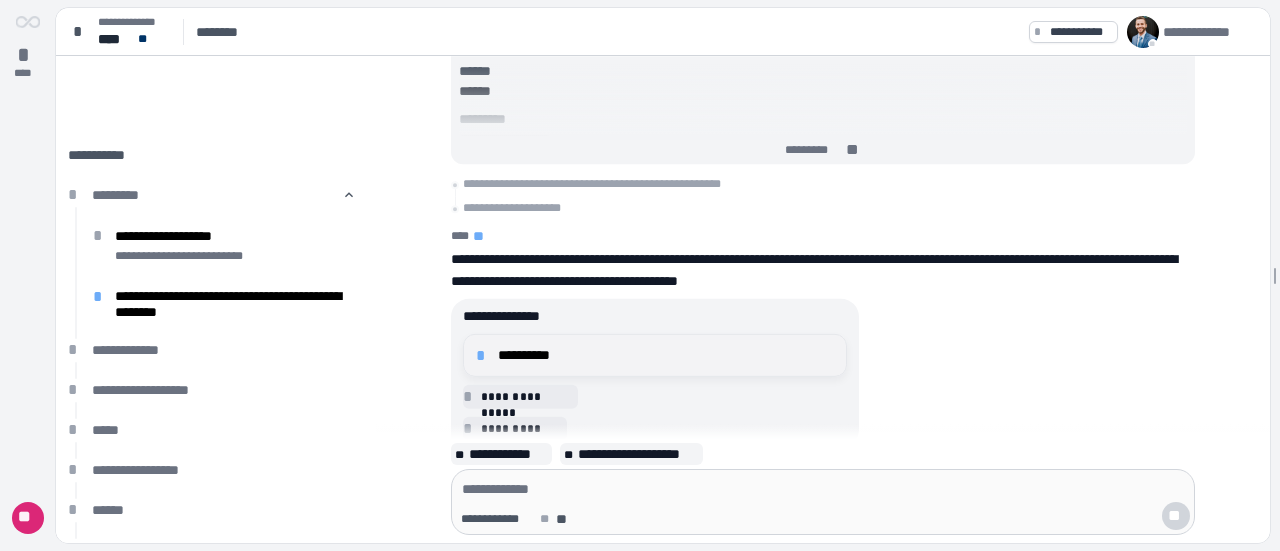 scroll, scrollTop: 0, scrollLeft: 0, axis: both 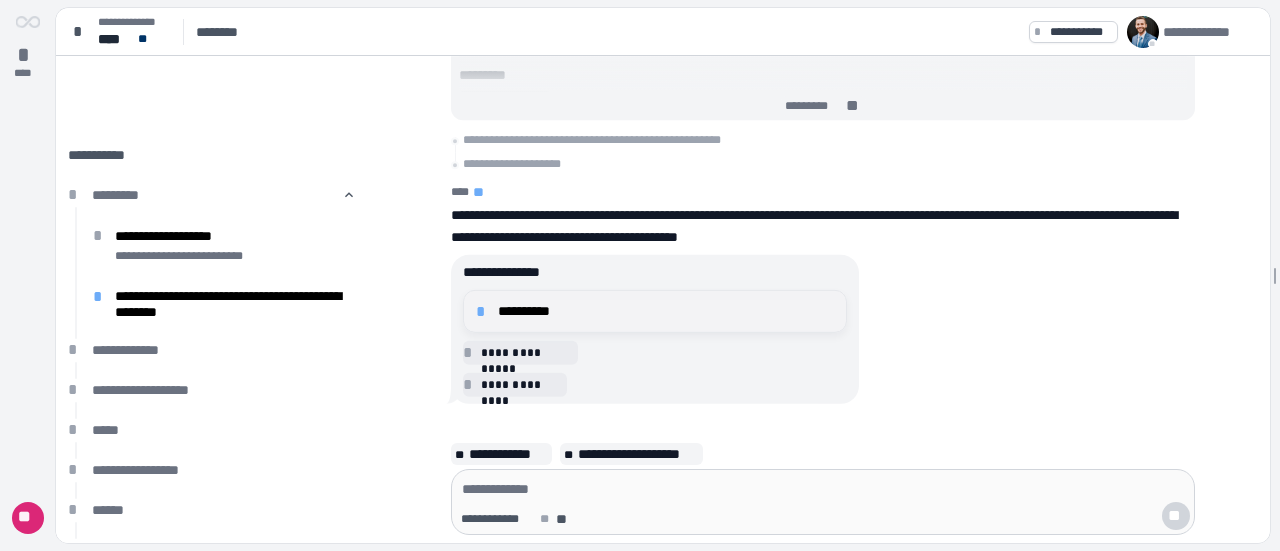 click on "**********" at bounding box center [666, 311] 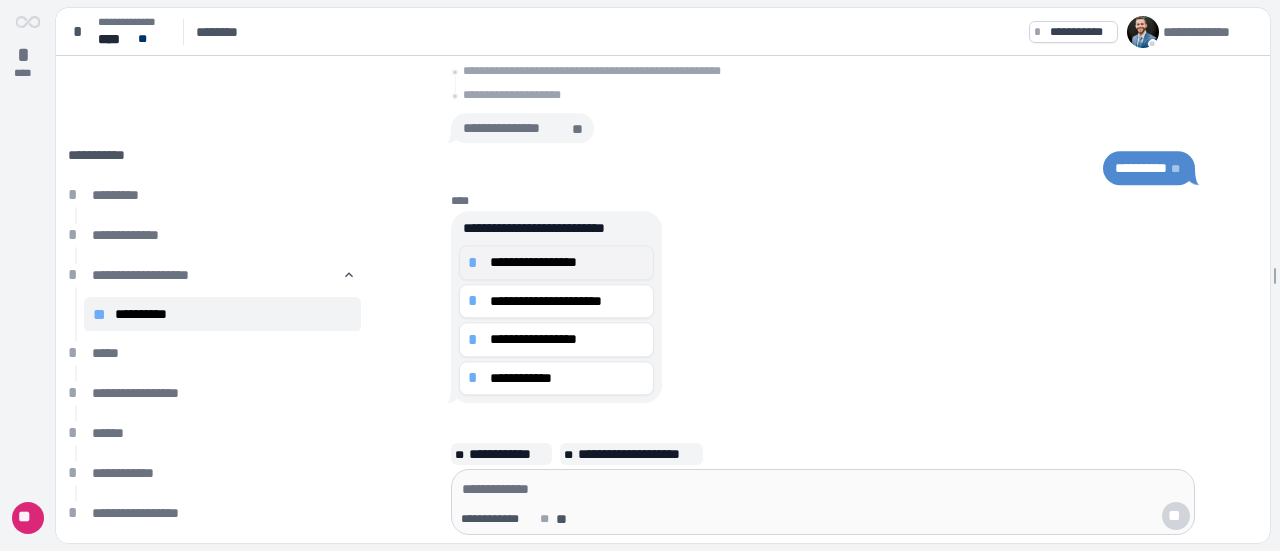 click on "**********" at bounding box center (567, 262) 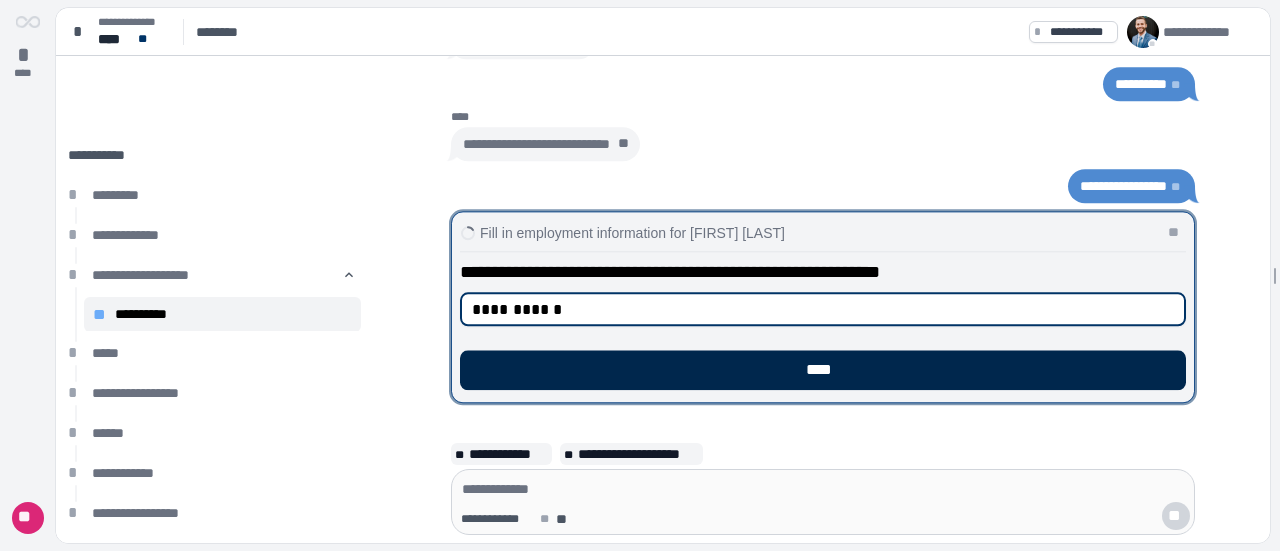 type on "**********" 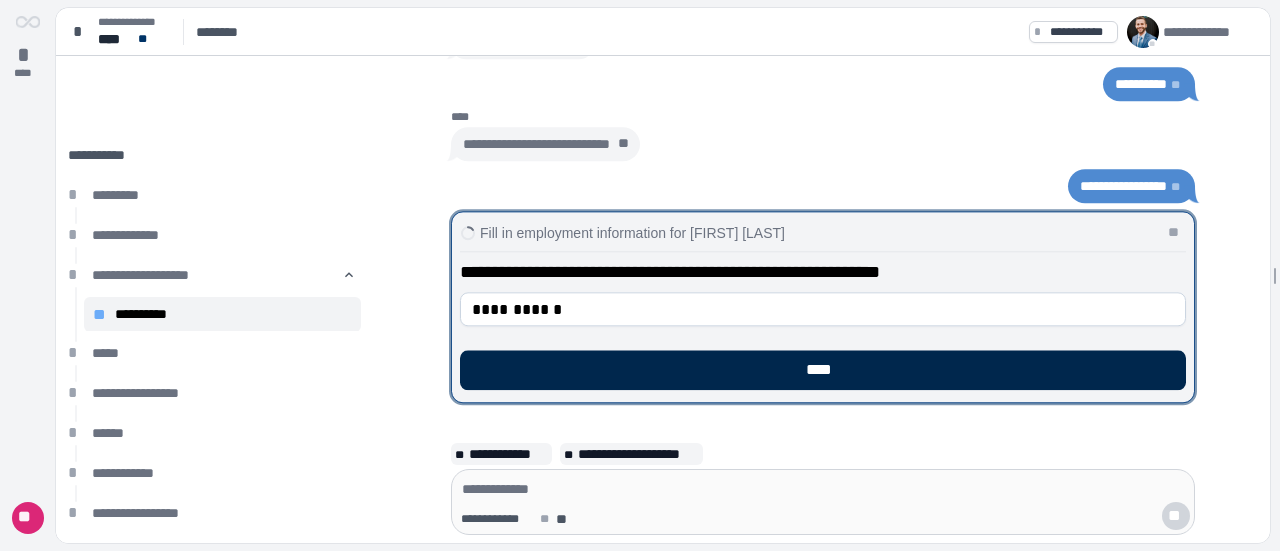 click on "****" at bounding box center (823, 370) 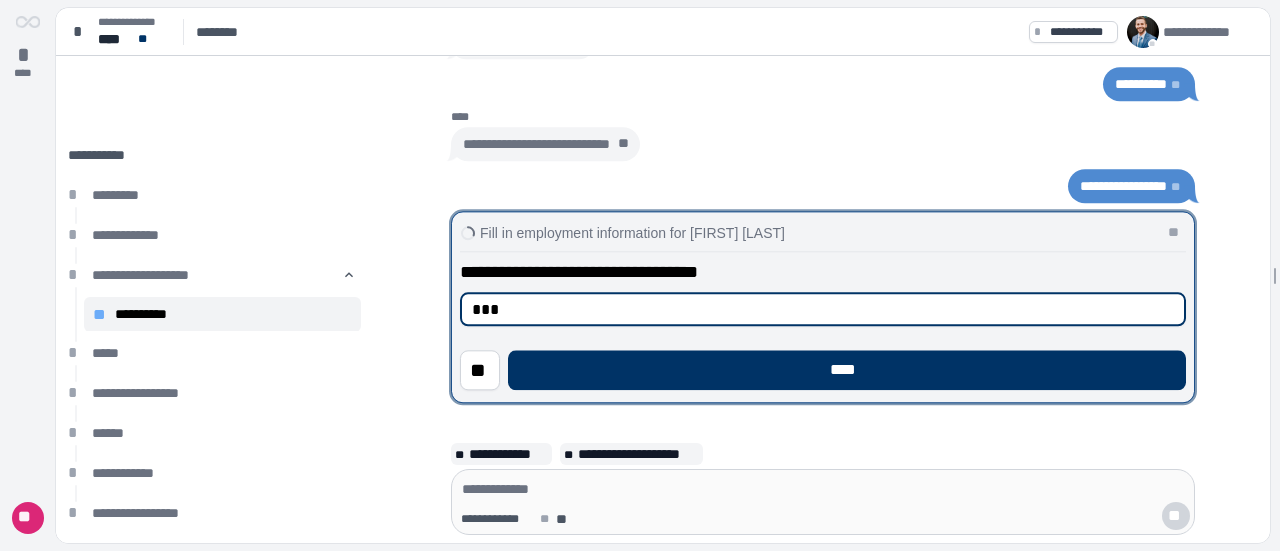 type on "***" 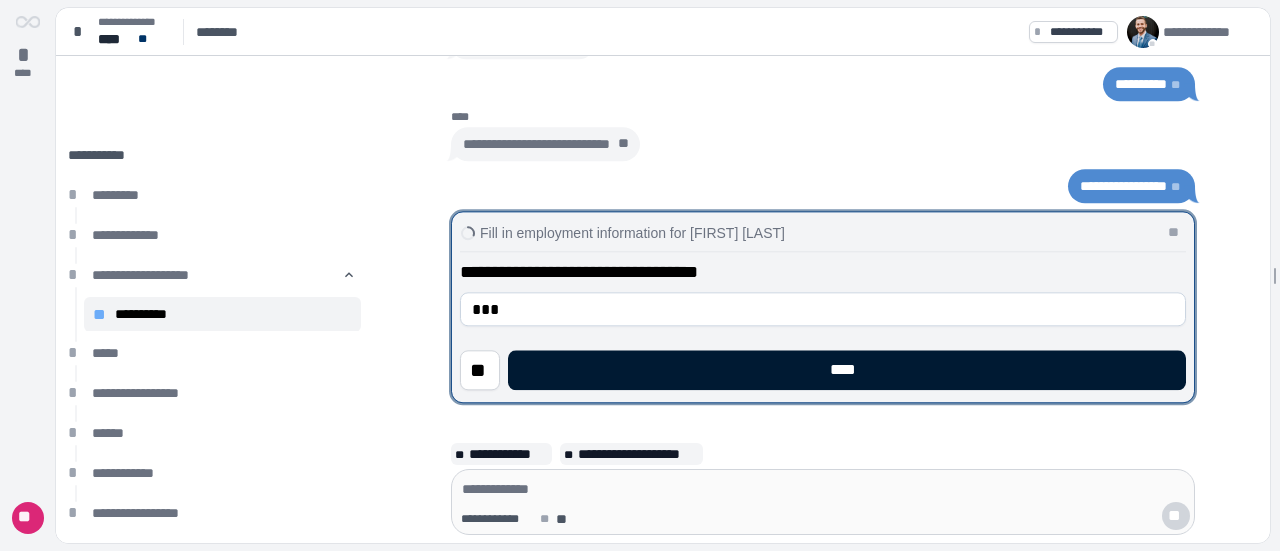 click on "****" at bounding box center (847, 370) 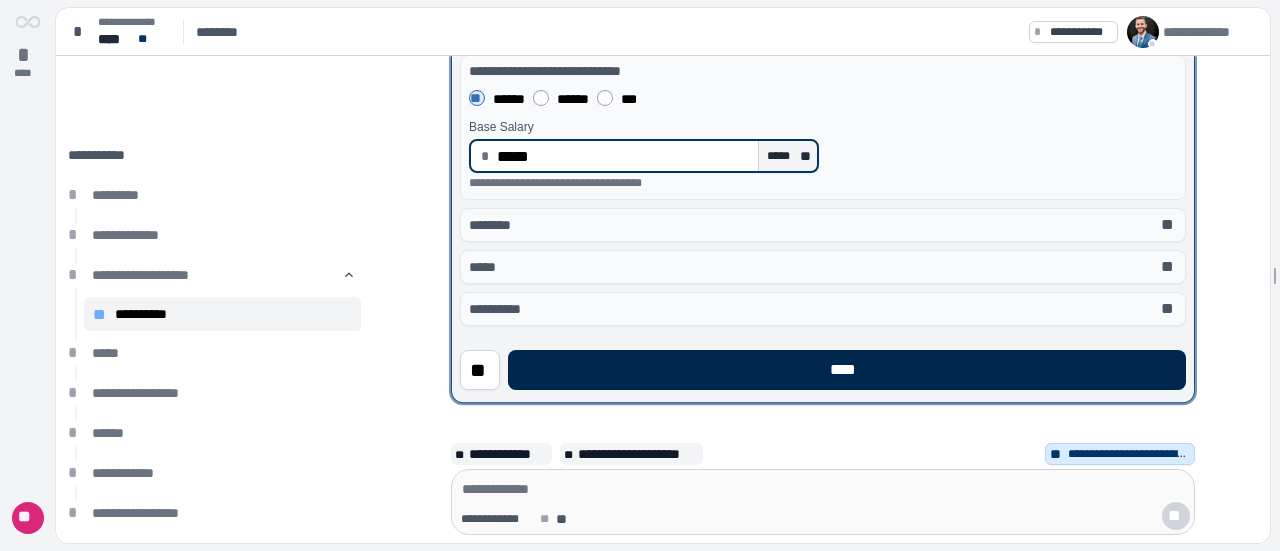 type on "********" 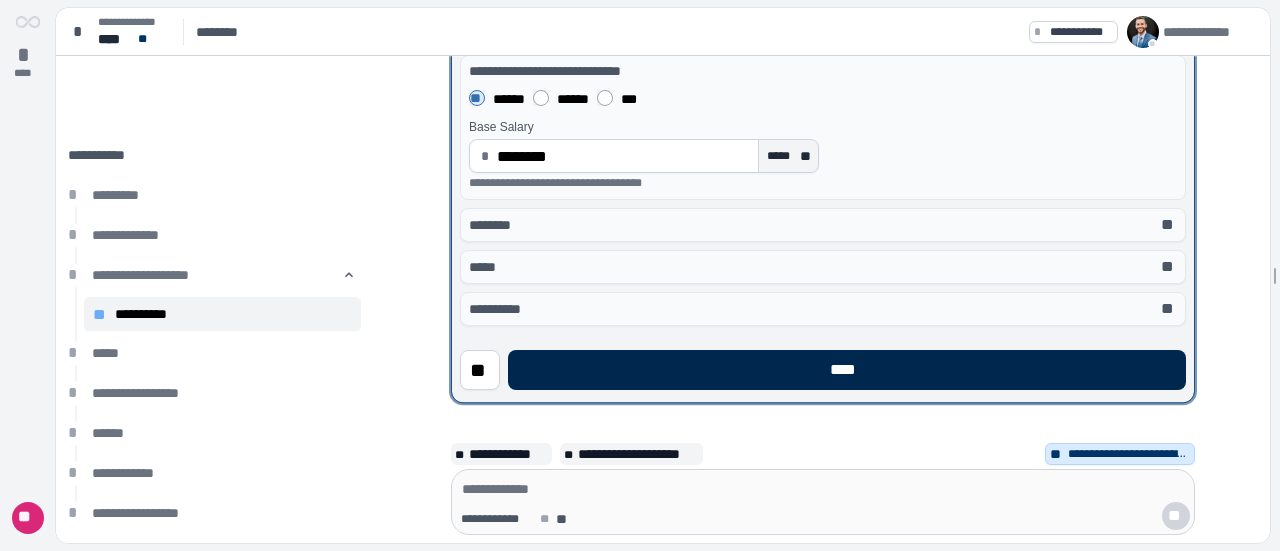click on "****" at bounding box center [847, 370] 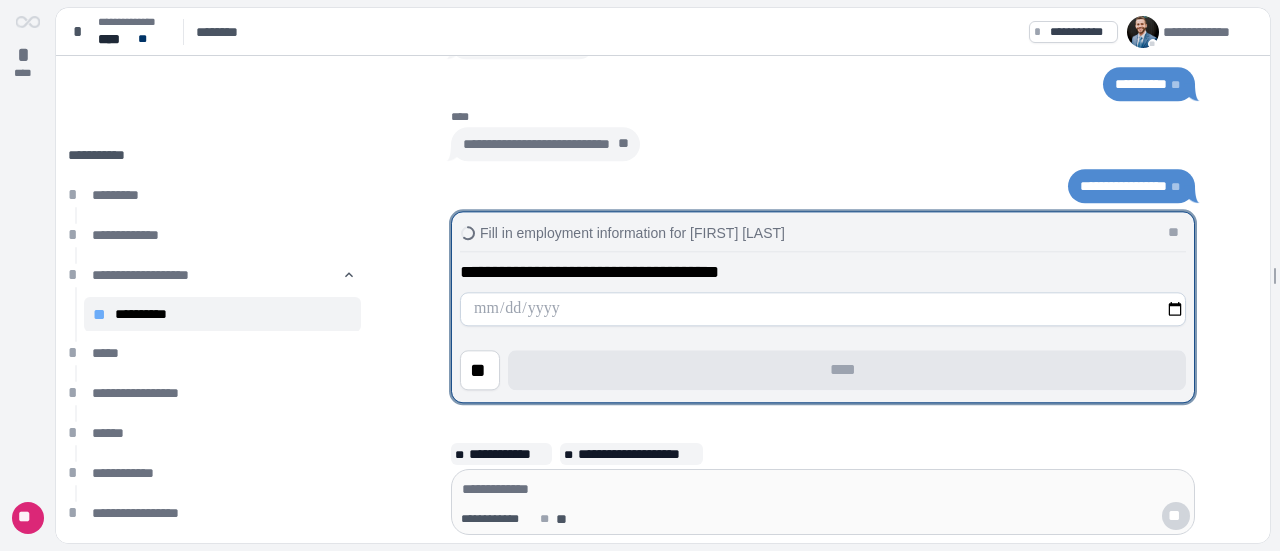 click at bounding box center [823, 309] 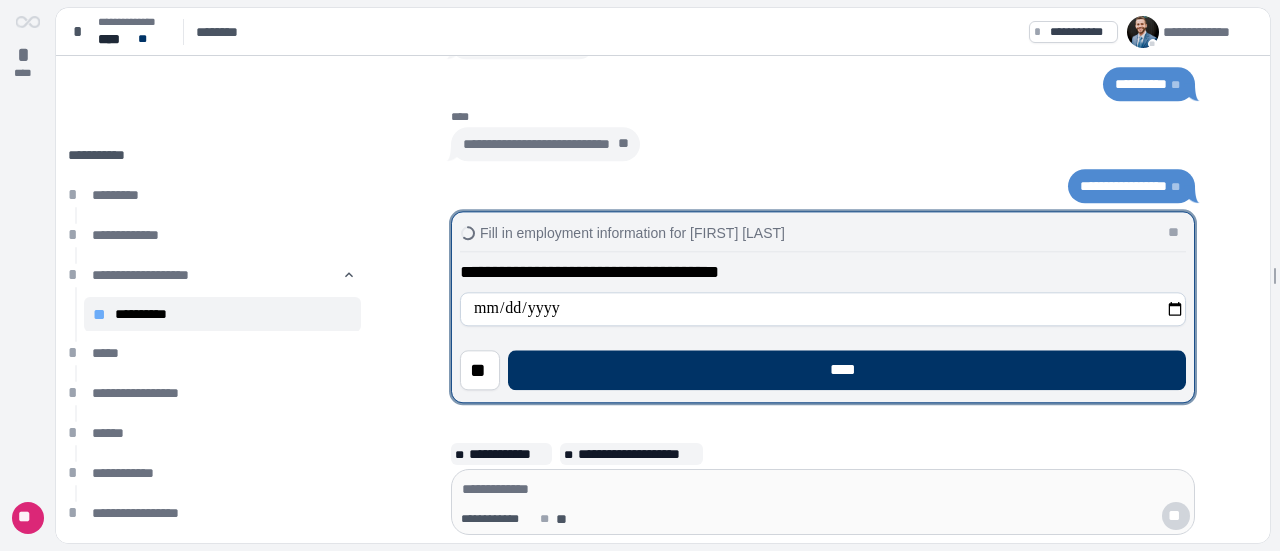 type on "**********" 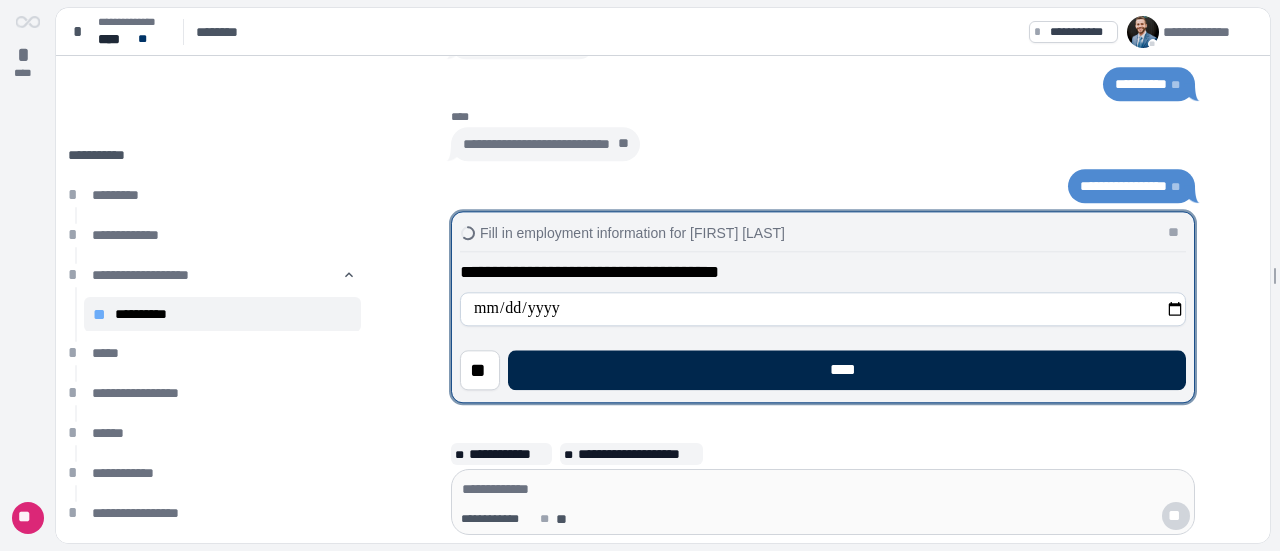 click on "****" at bounding box center [847, 370] 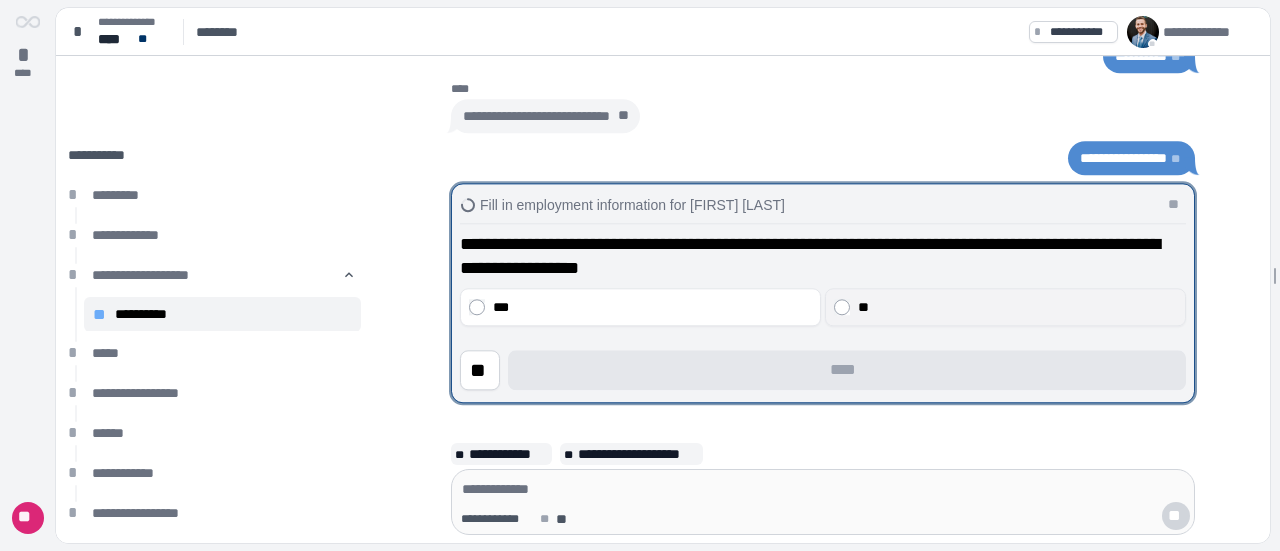 click on "**" at bounding box center (1018, 307) 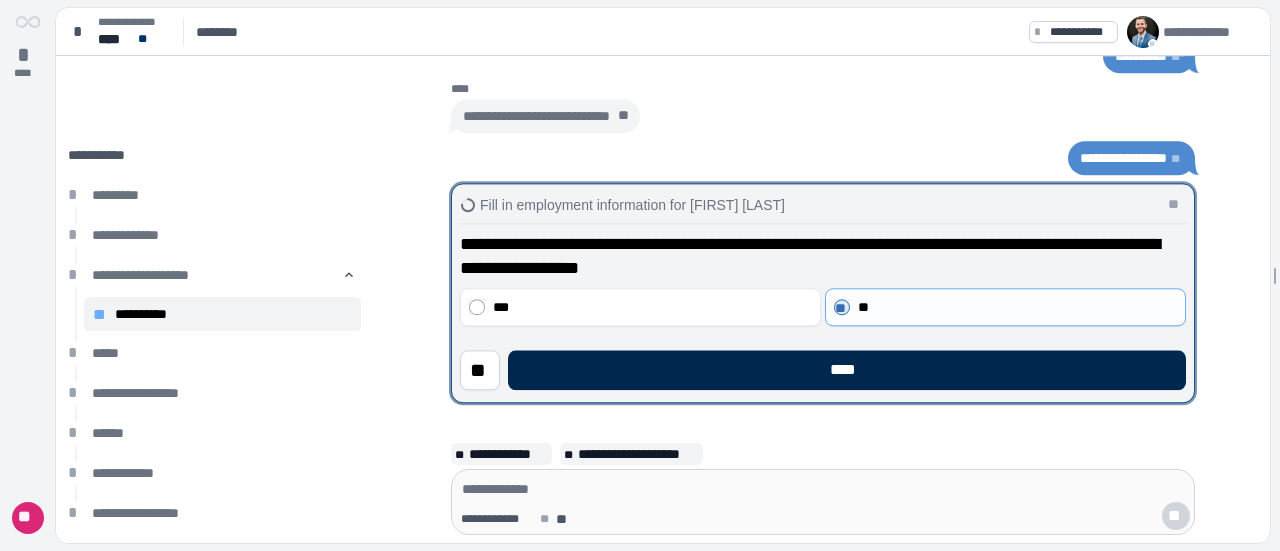 click on "****" at bounding box center [847, 370] 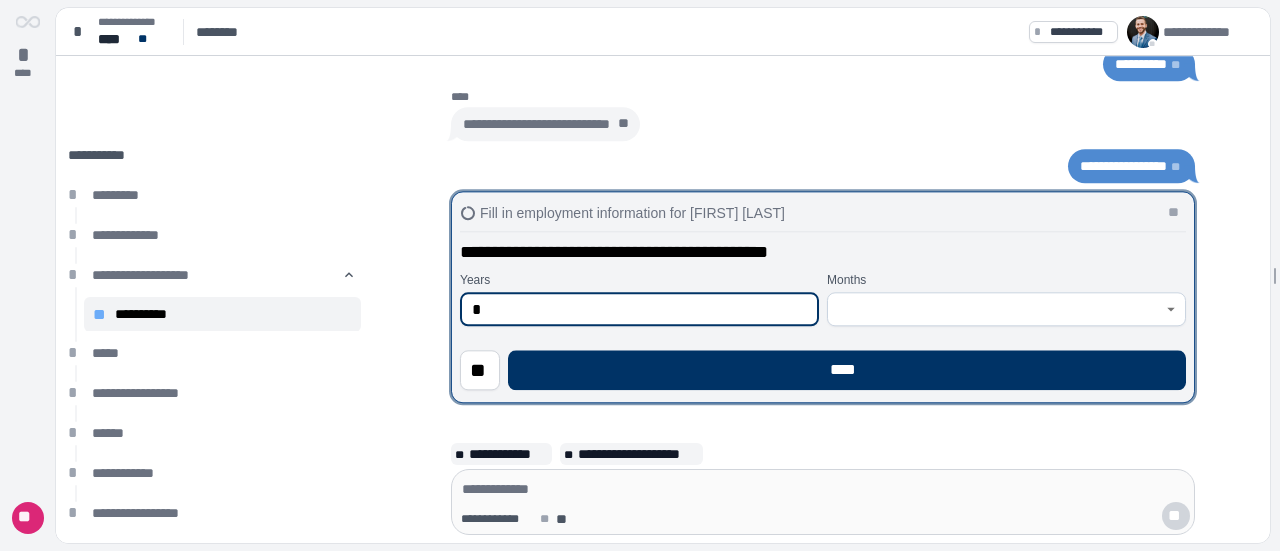 type on "*" 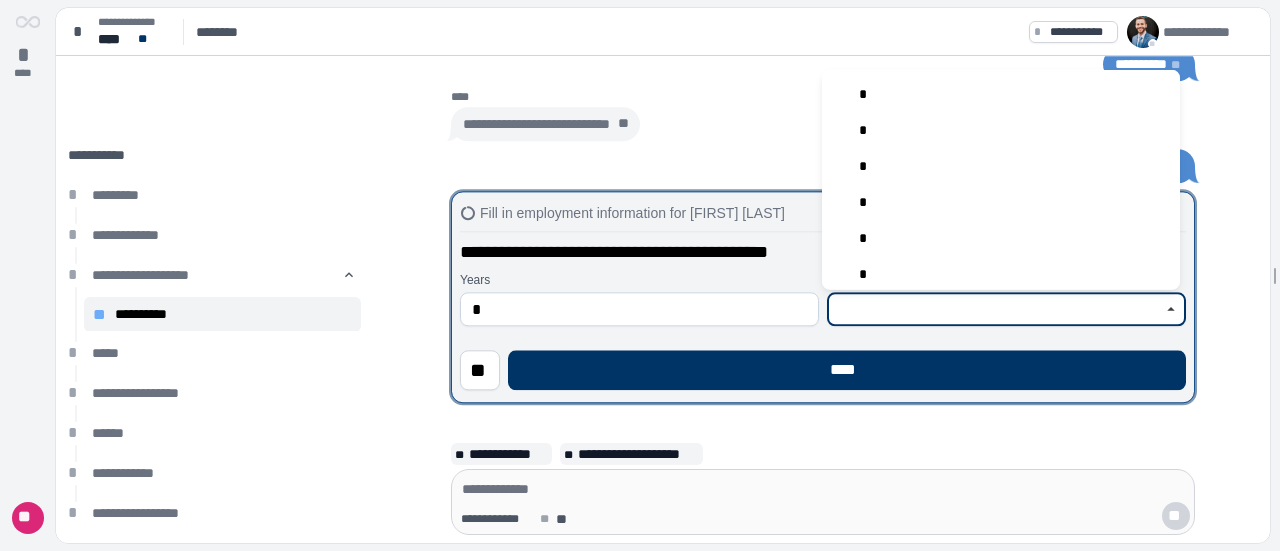click at bounding box center (995, 309) 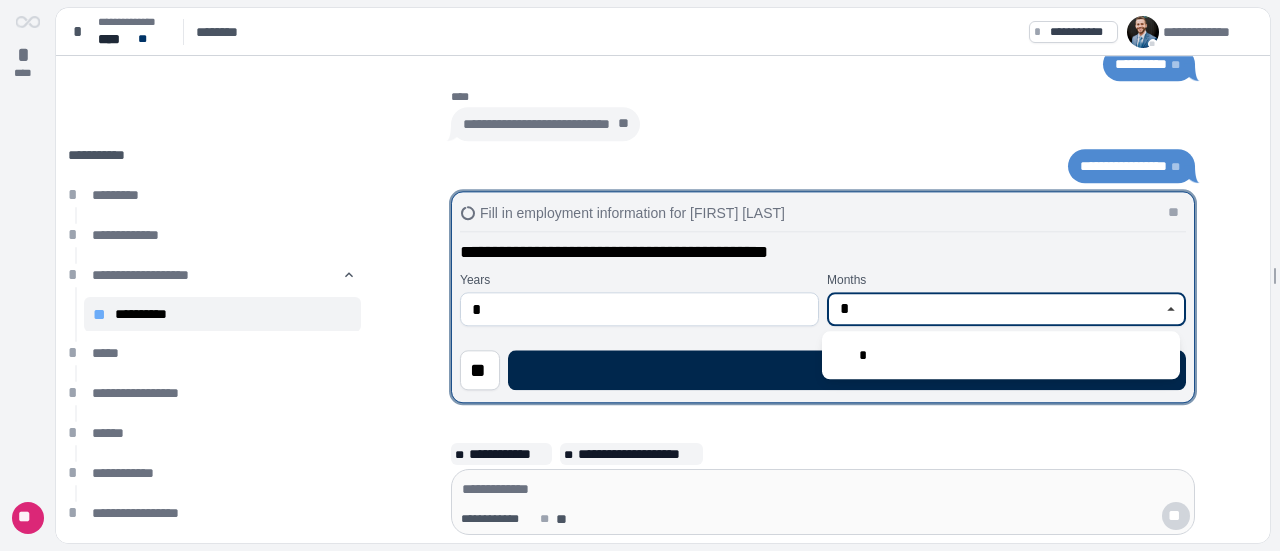 type on "*" 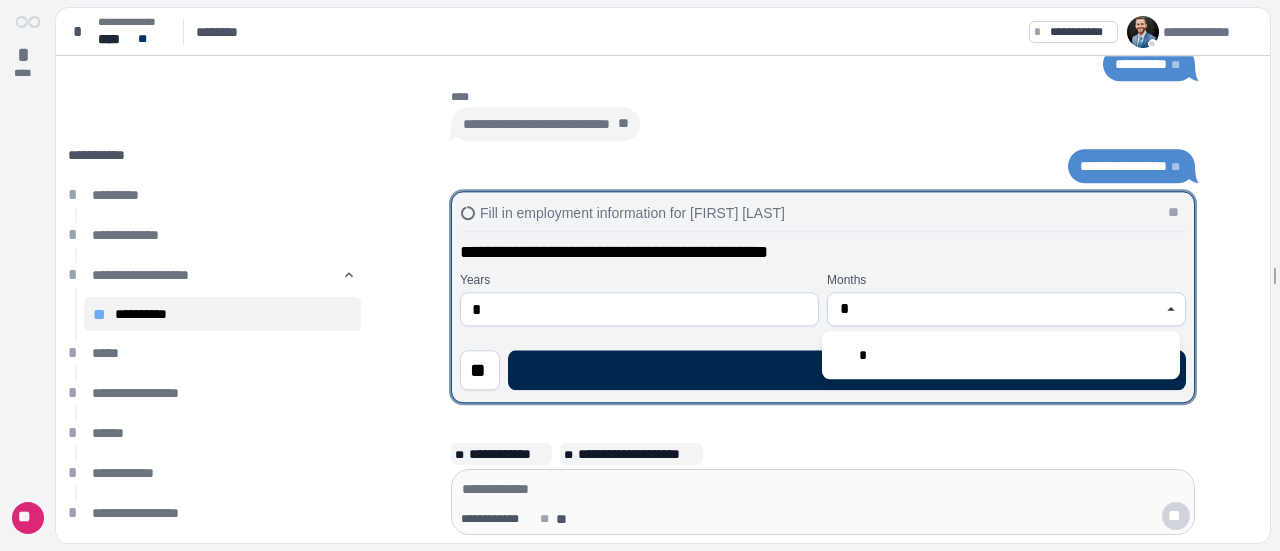click on "****" at bounding box center [847, 370] 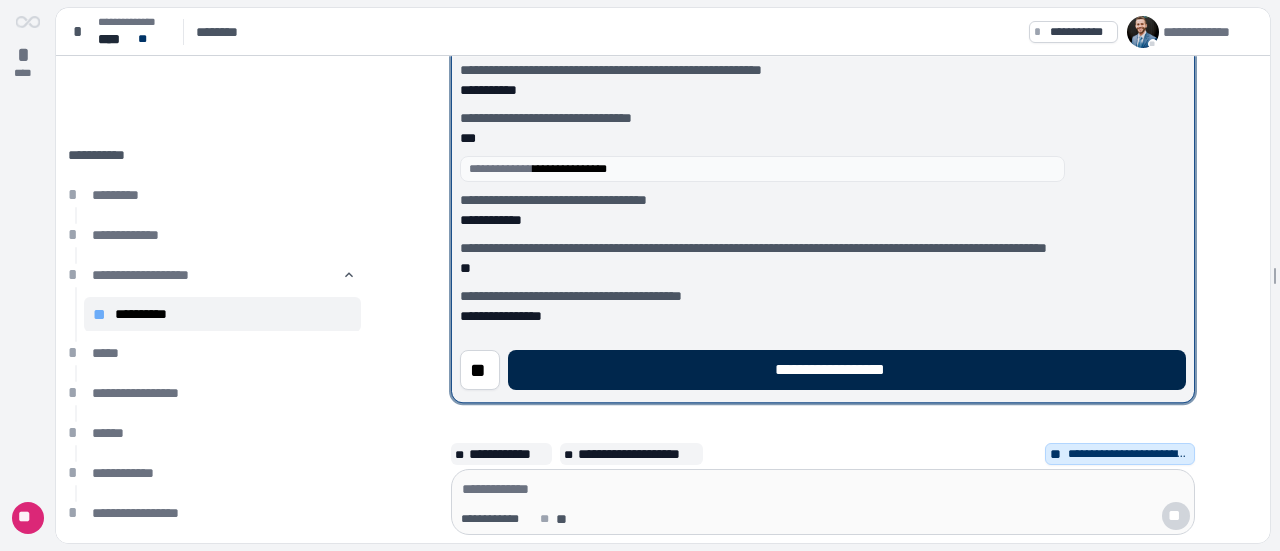 click on "**********" at bounding box center (847, 370) 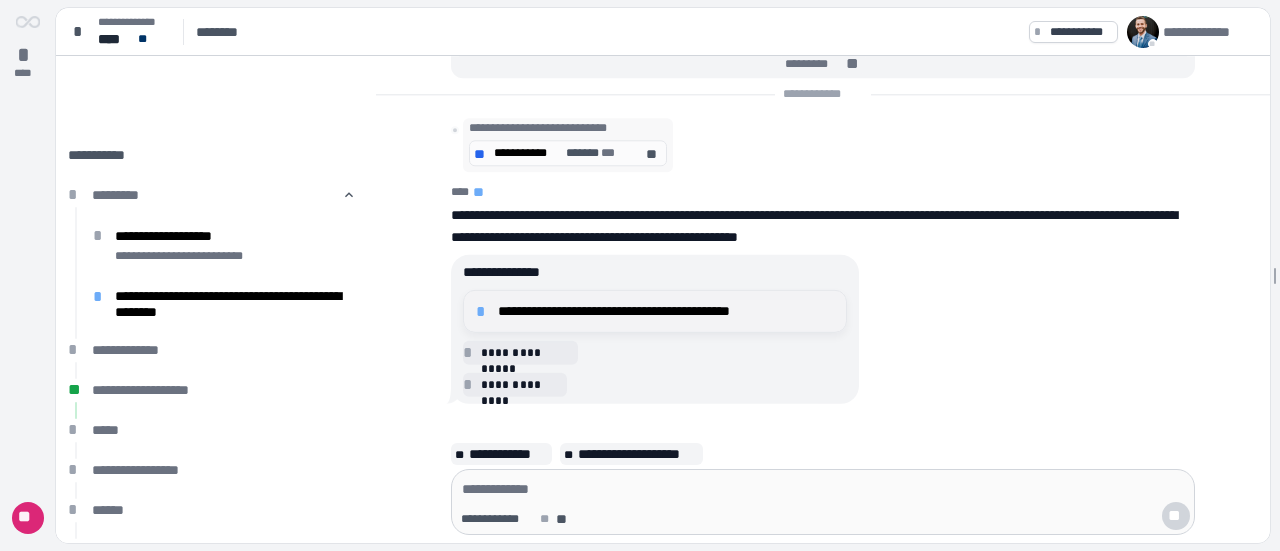 click on "**********" at bounding box center (666, 311) 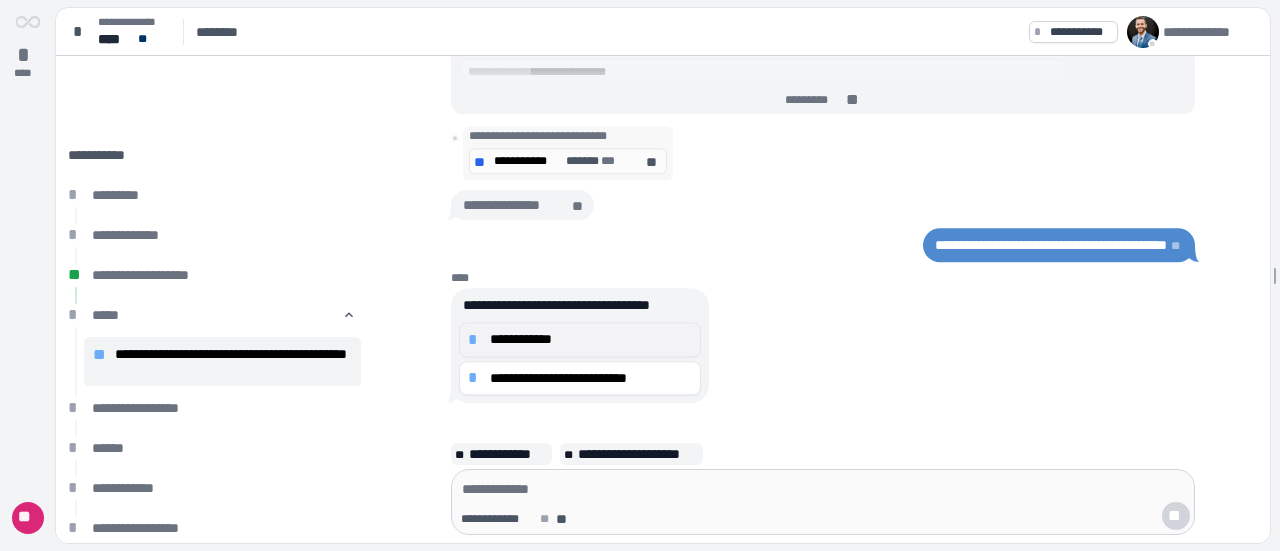 click on "**********" at bounding box center (591, 339) 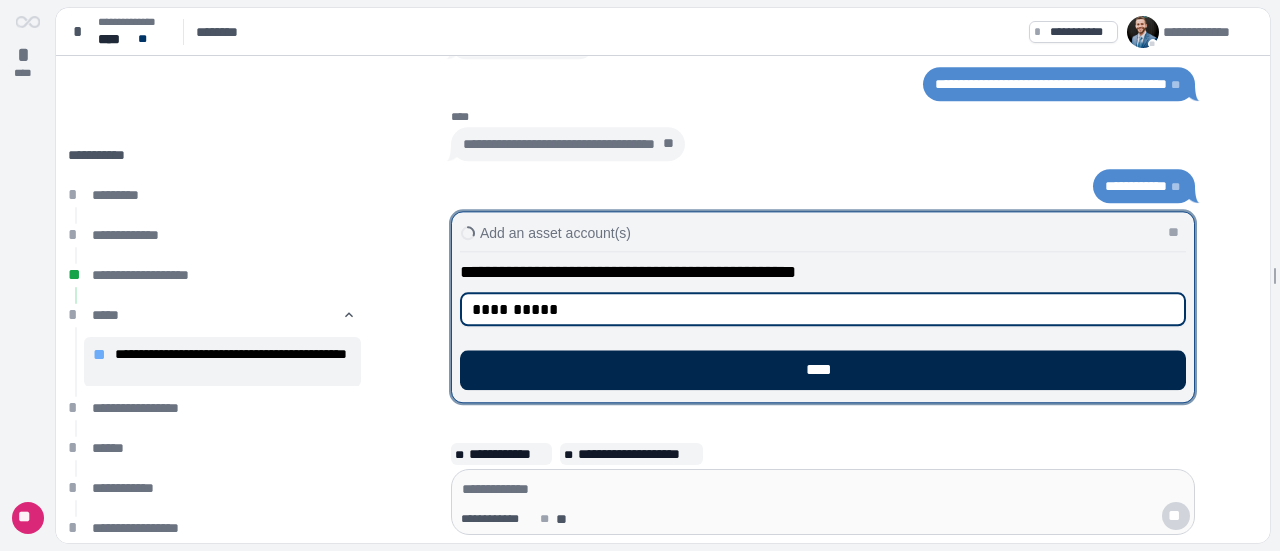 type on "**********" 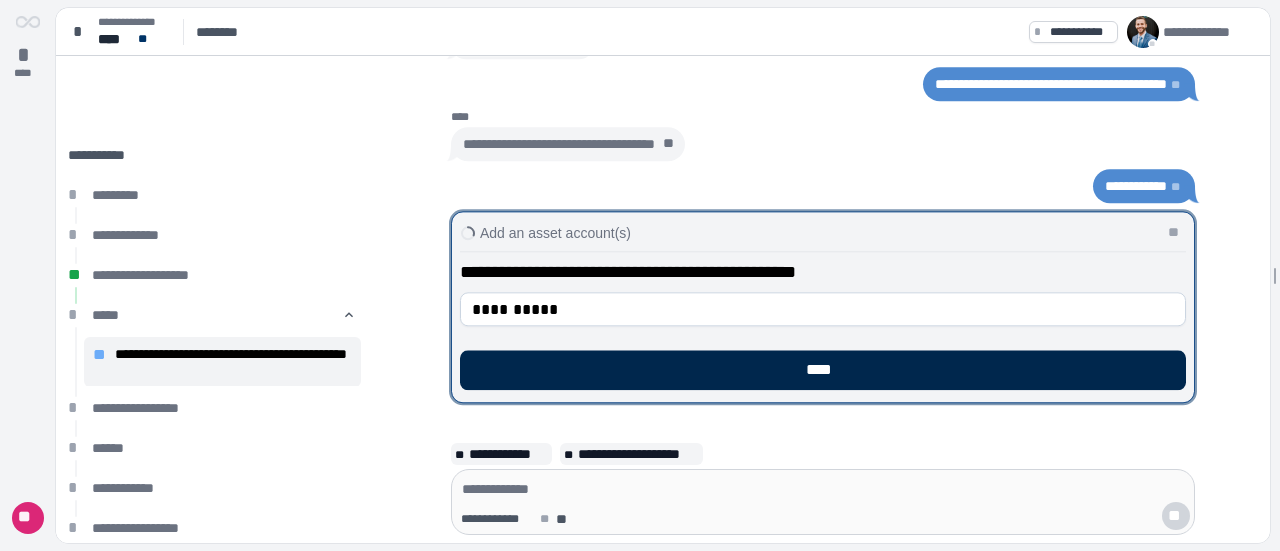 click on "****" at bounding box center [823, 370] 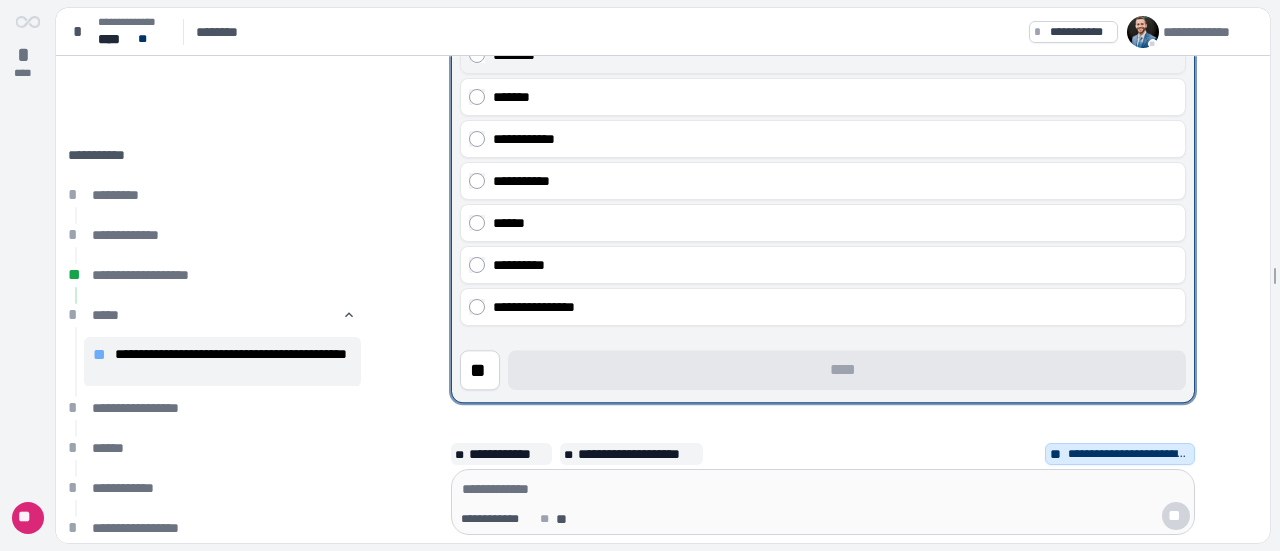 click on "********" at bounding box center (835, 55) 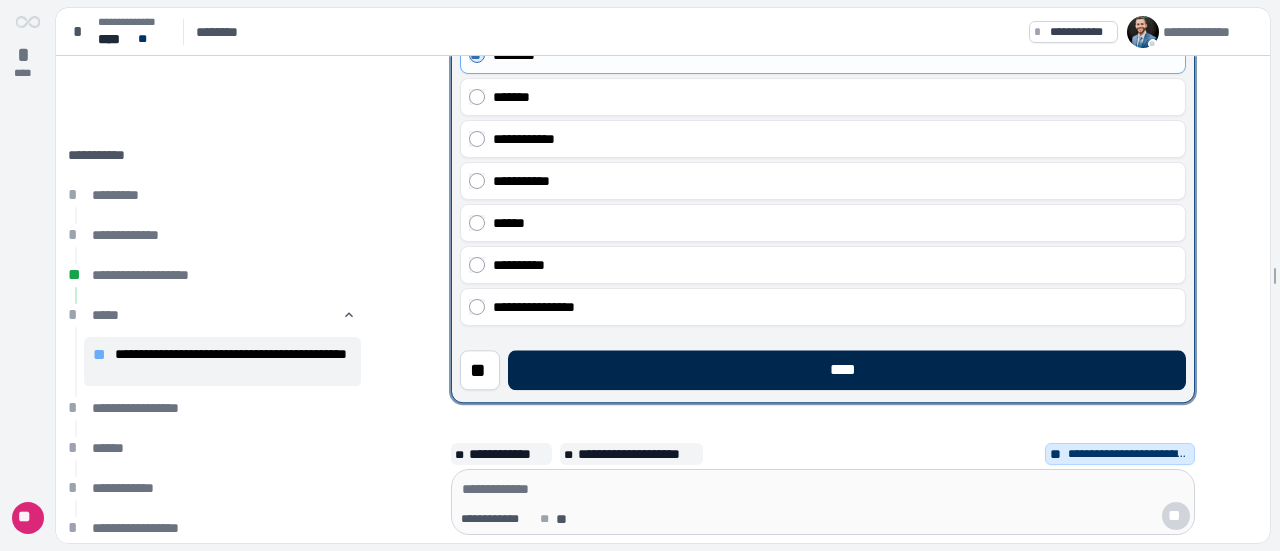 click on "****" at bounding box center (847, 370) 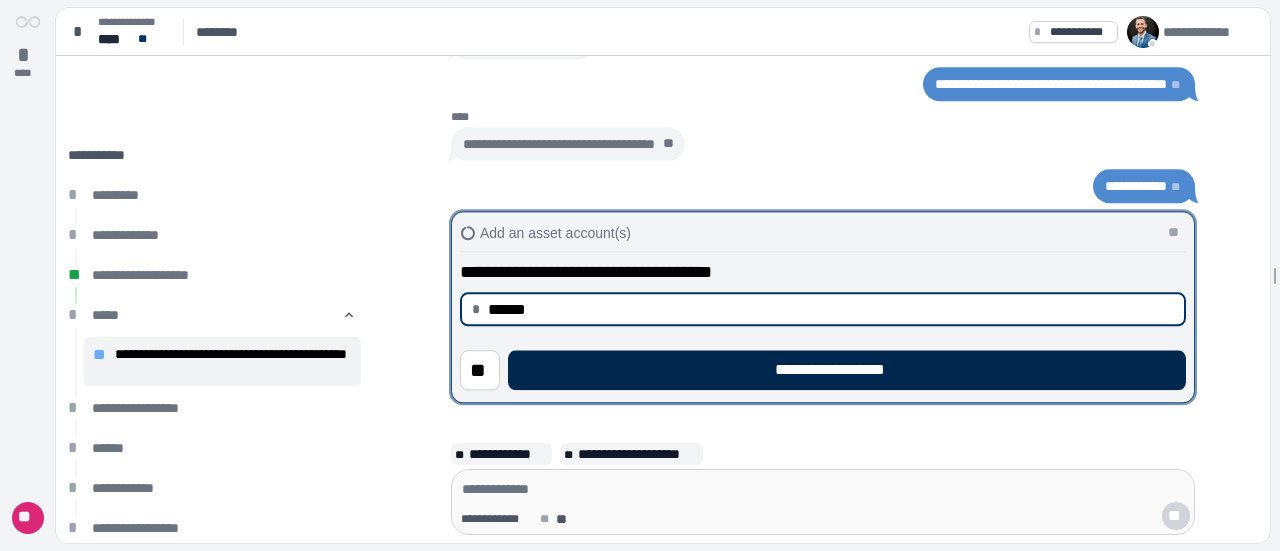 type on "*********" 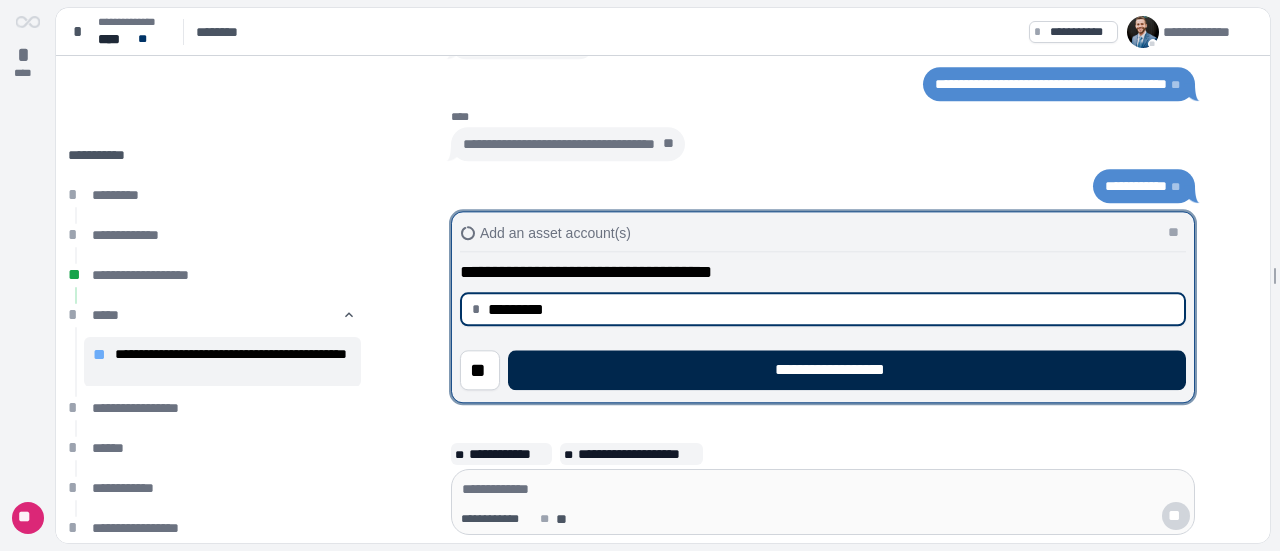 click on "**********" at bounding box center [847, 370] 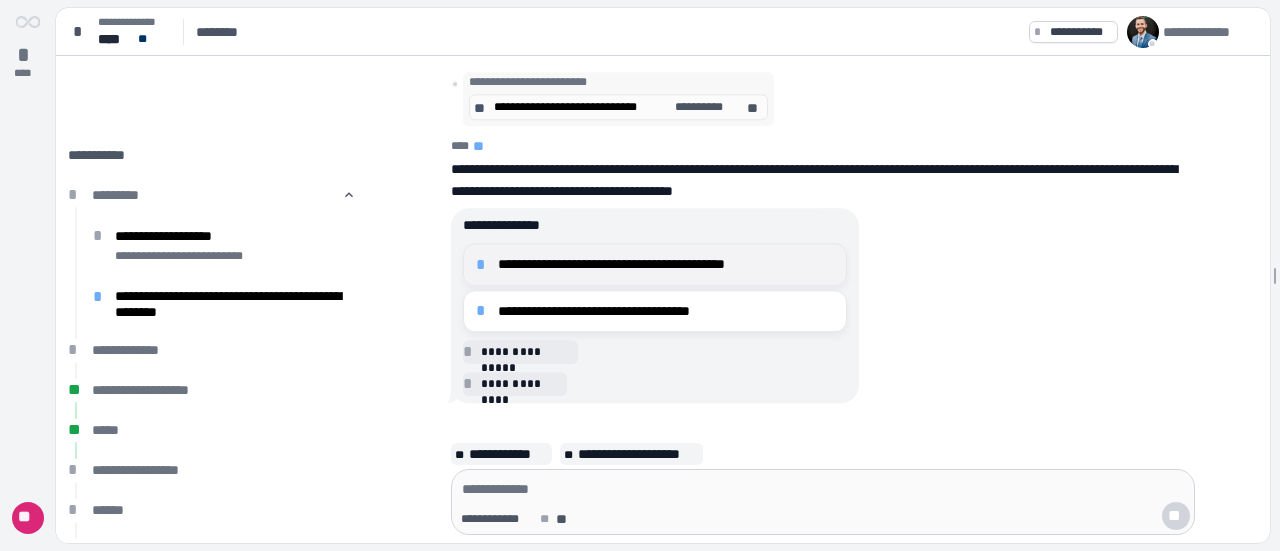 click on "**********" at bounding box center [666, 264] 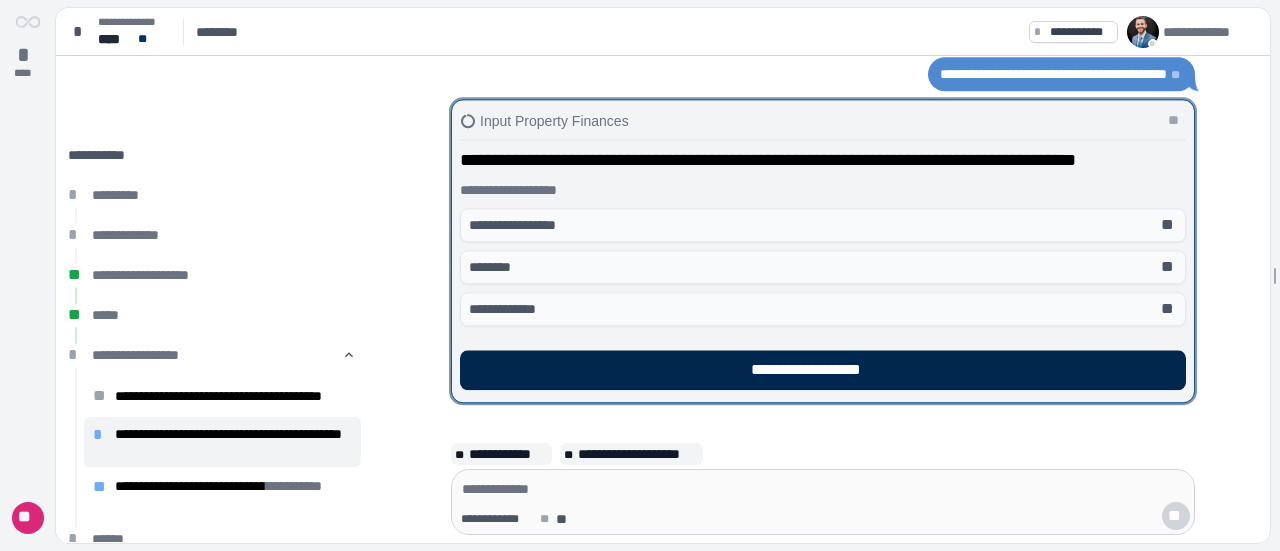click on "**********" at bounding box center [823, 370] 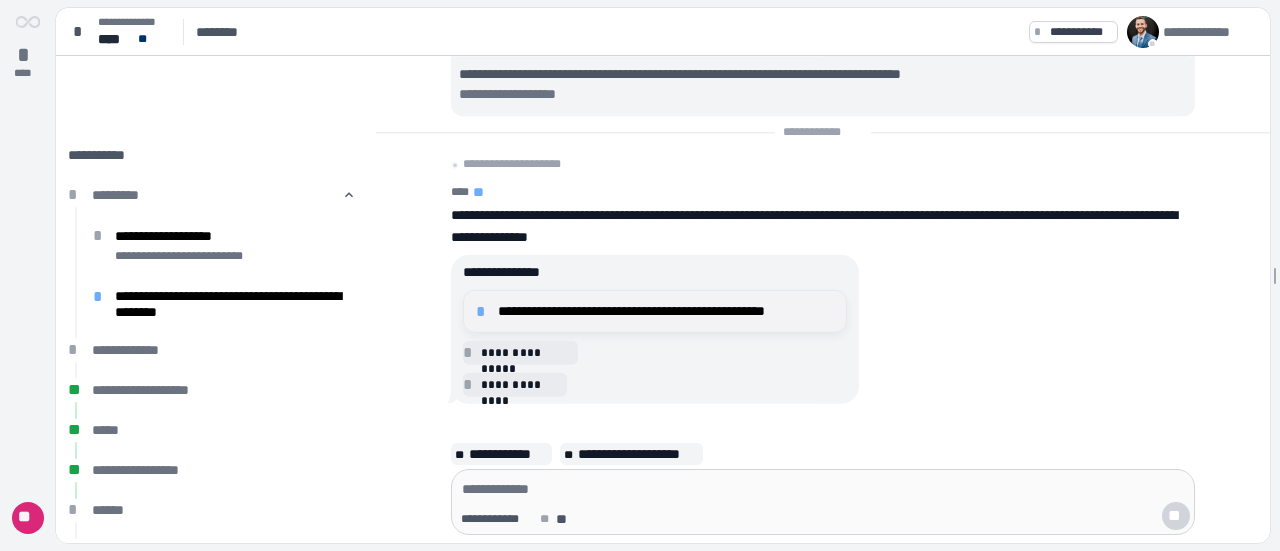 click on "**********" at bounding box center [666, 311] 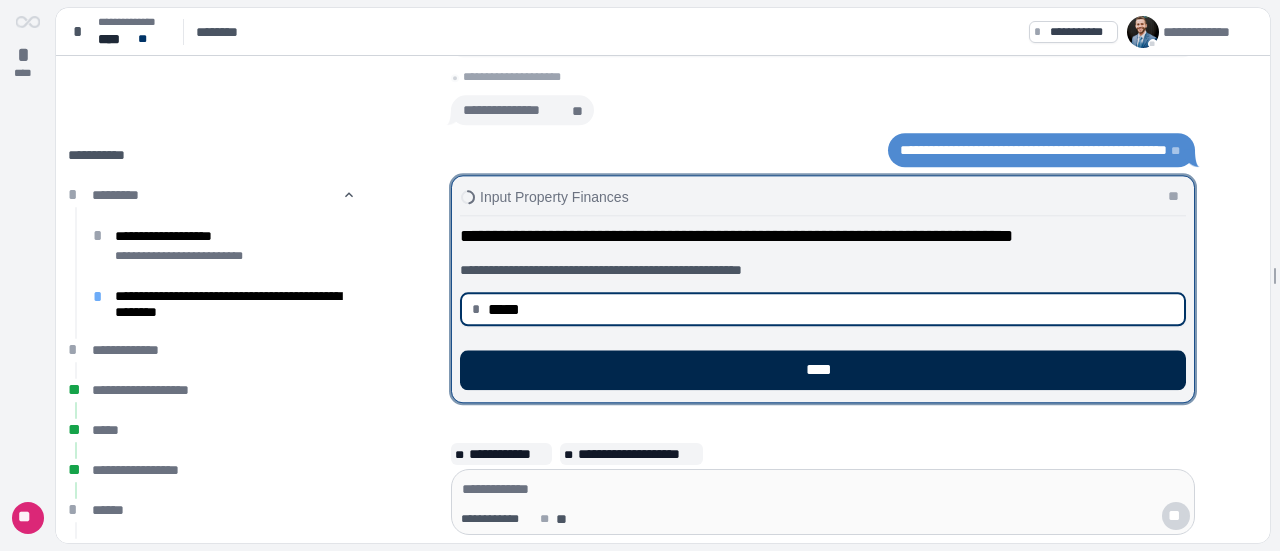 type on "********" 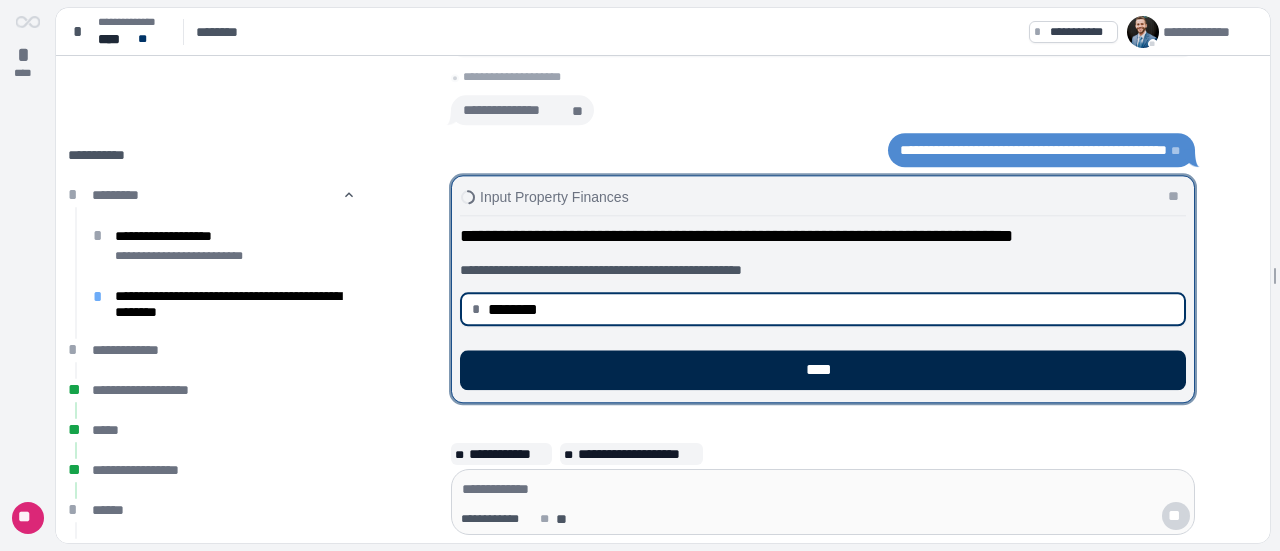 click on "****" at bounding box center [823, 370] 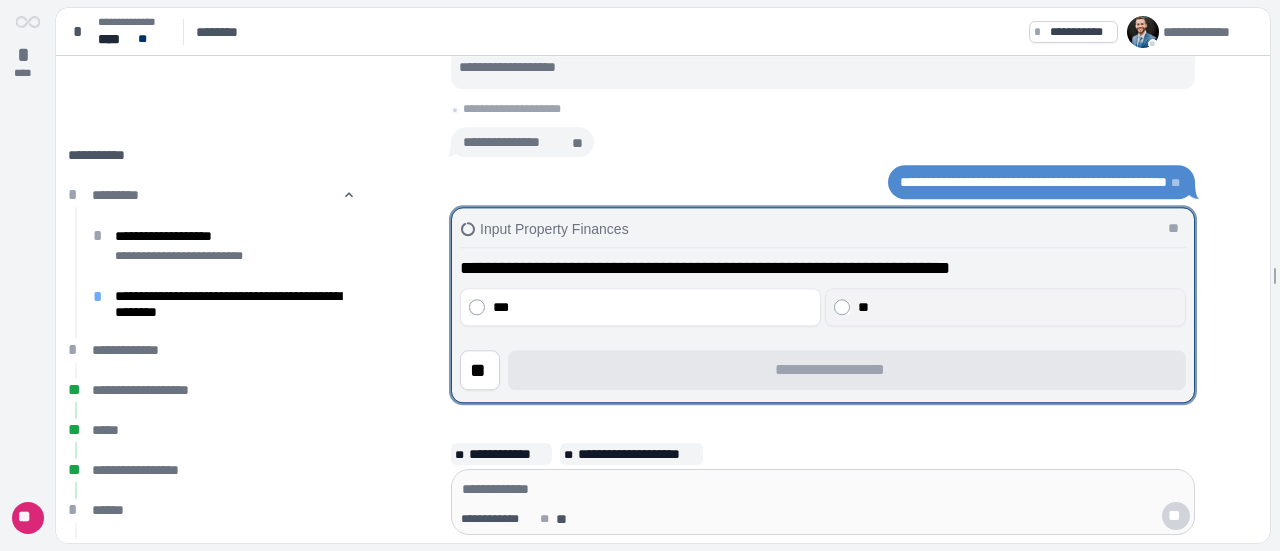 click on "**" at bounding box center [1018, 307] 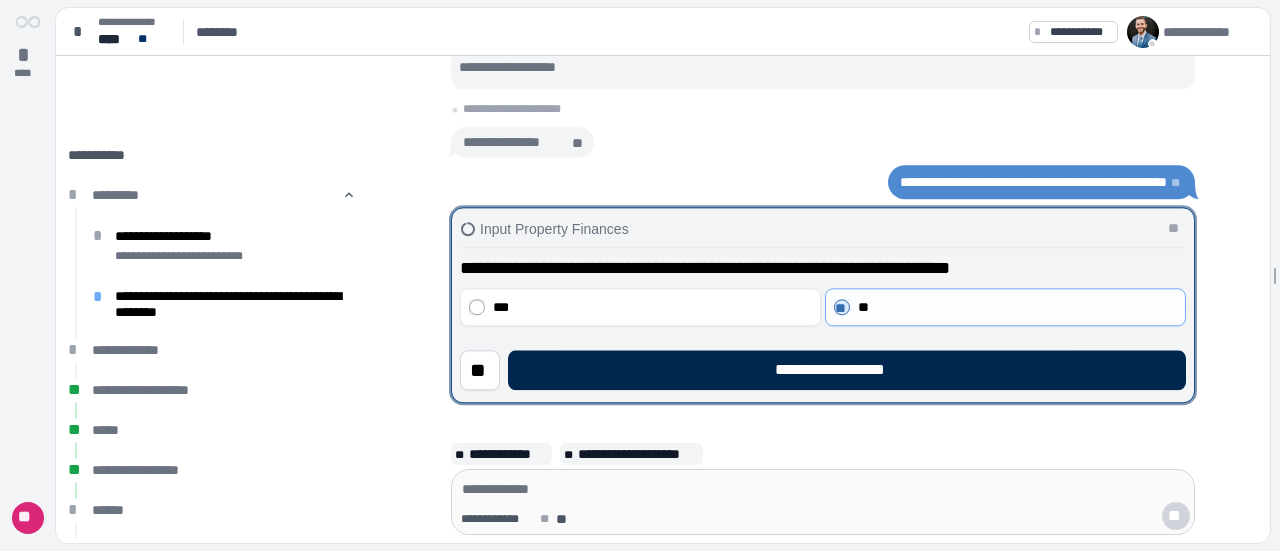 click on "**********" at bounding box center [847, 370] 